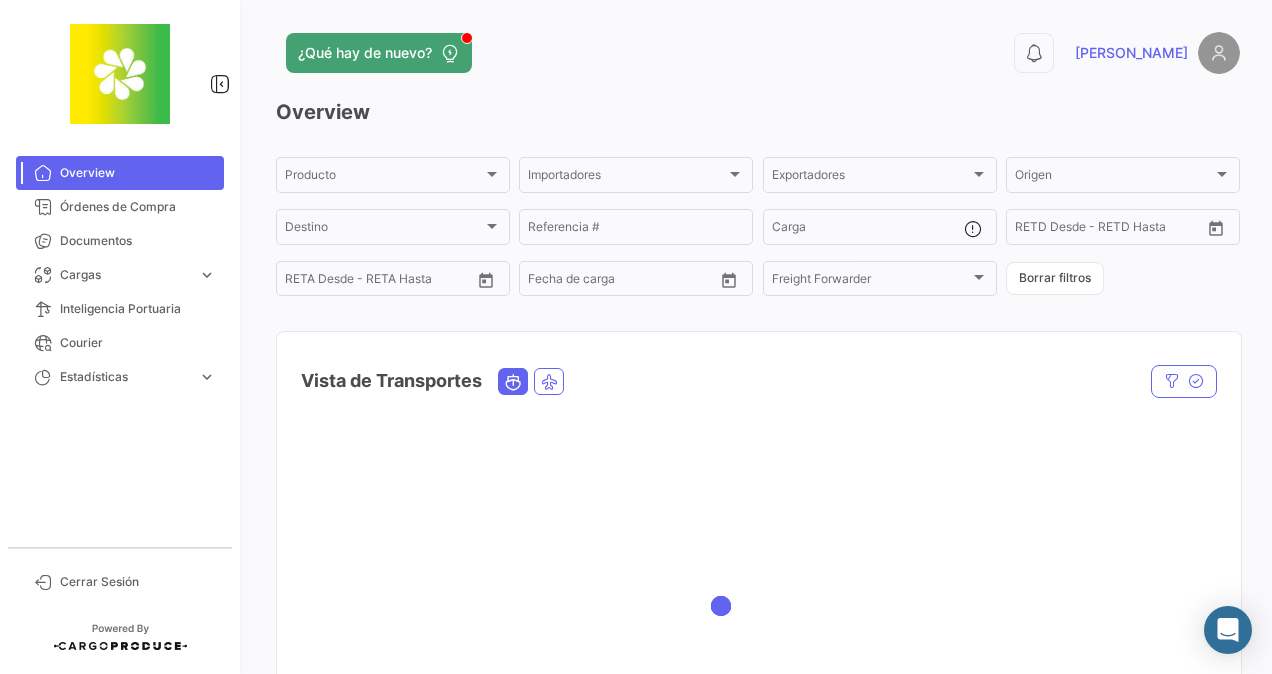 scroll, scrollTop: 0, scrollLeft: 0, axis: both 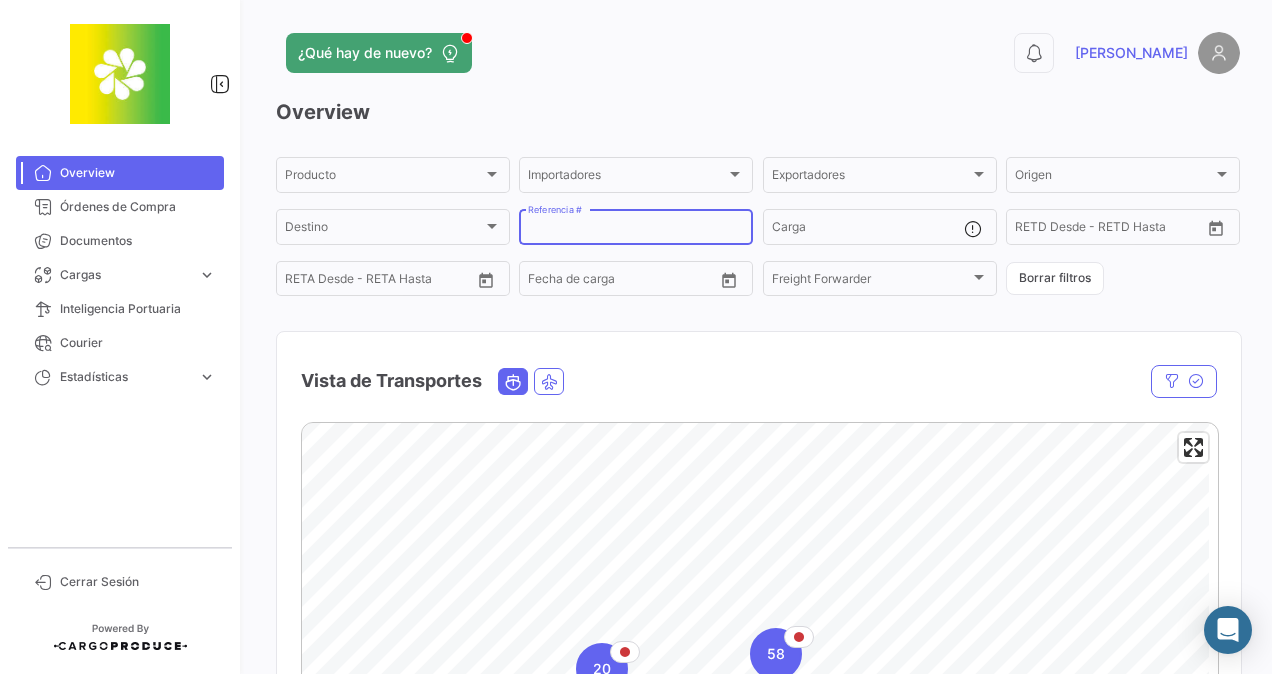 click on "Referencia #" at bounding box center [636, 230] 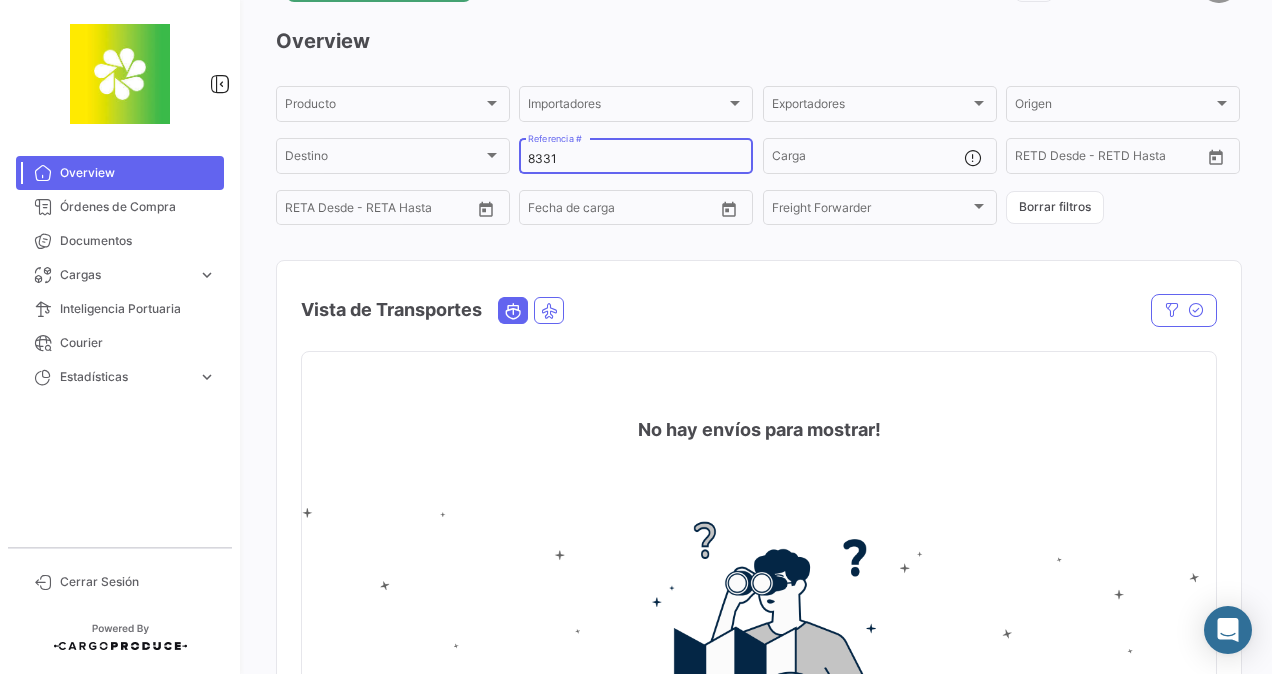 scroll, scrollTop: 0, scrollLeft: 0, axis: both 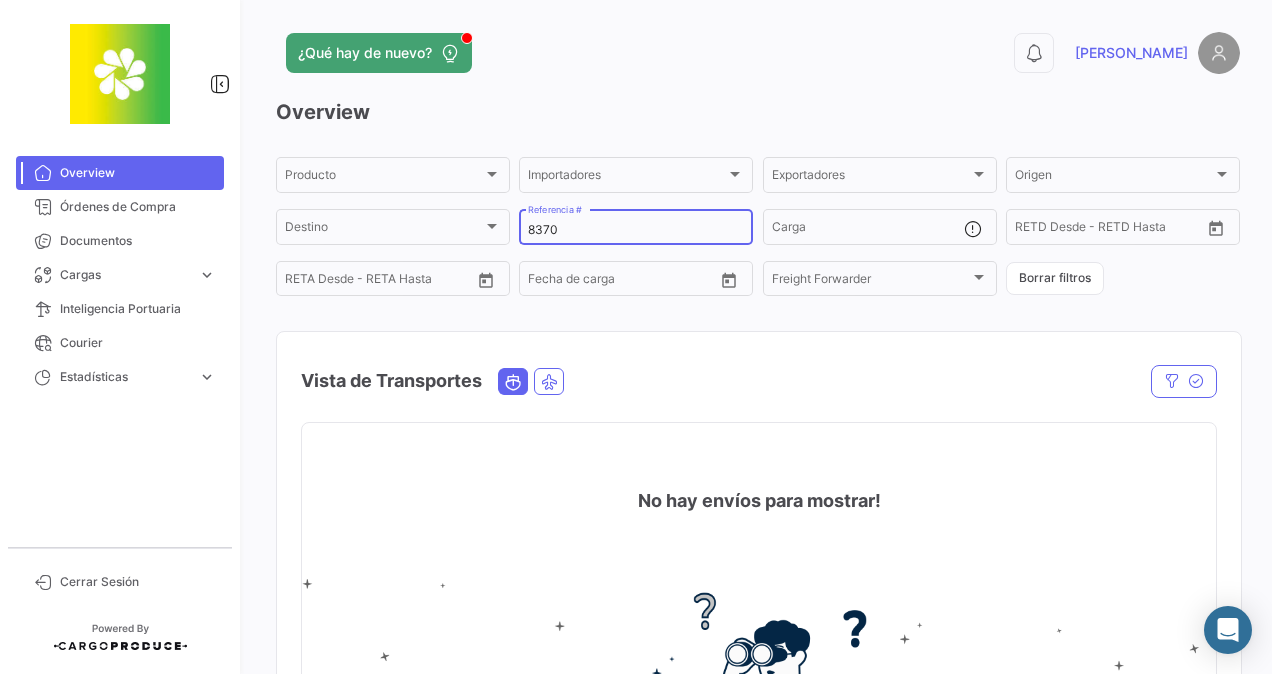 type on "8370" 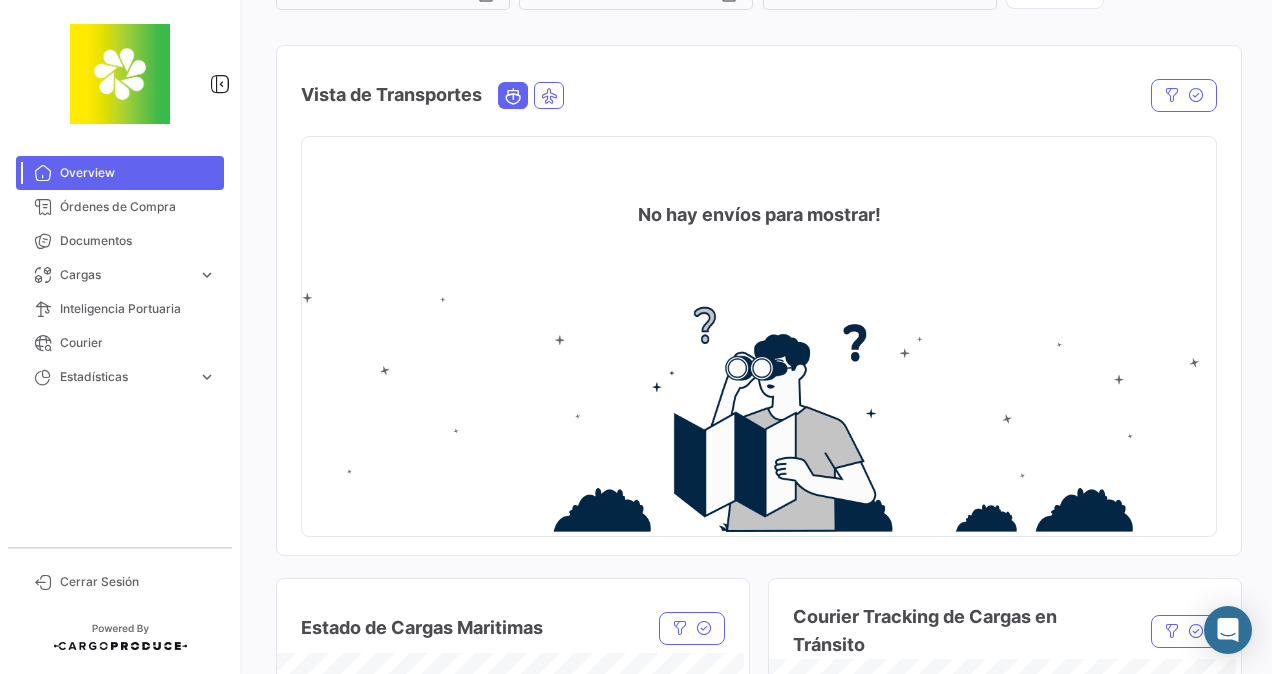 scroll, scrollTop: 0, scrollLeft: 0, axis: both 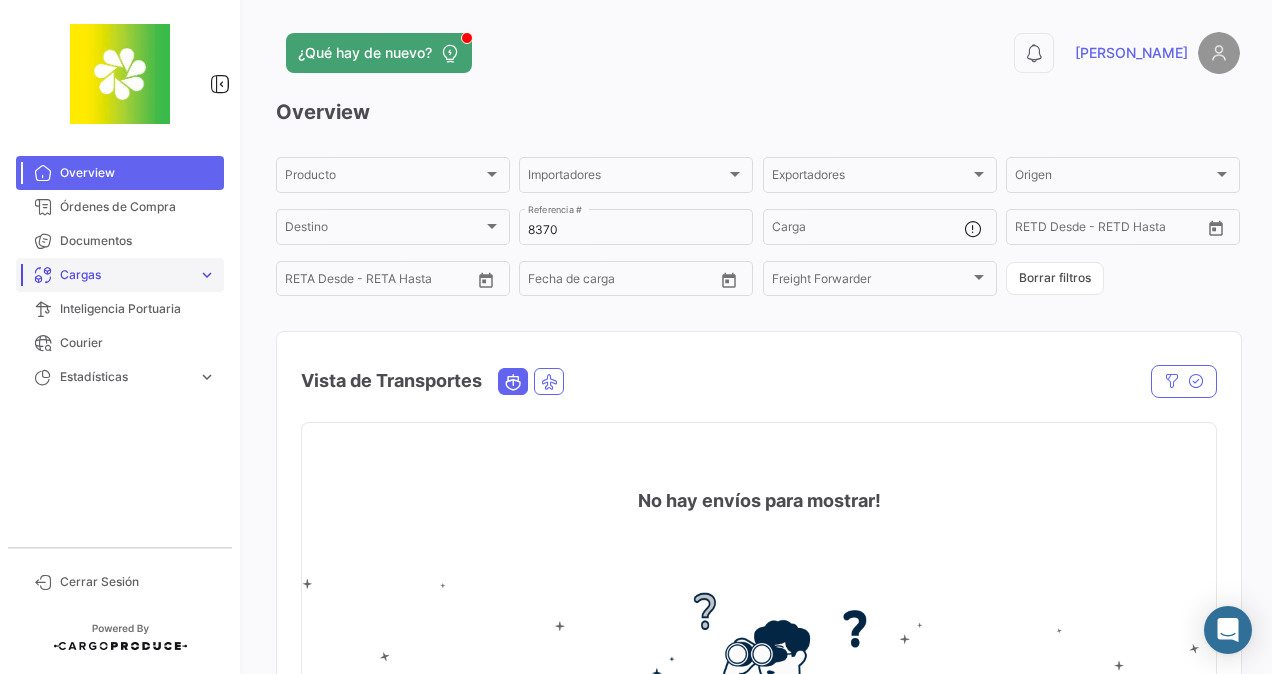 click on "Cargas" at bounding box center (125, 275) 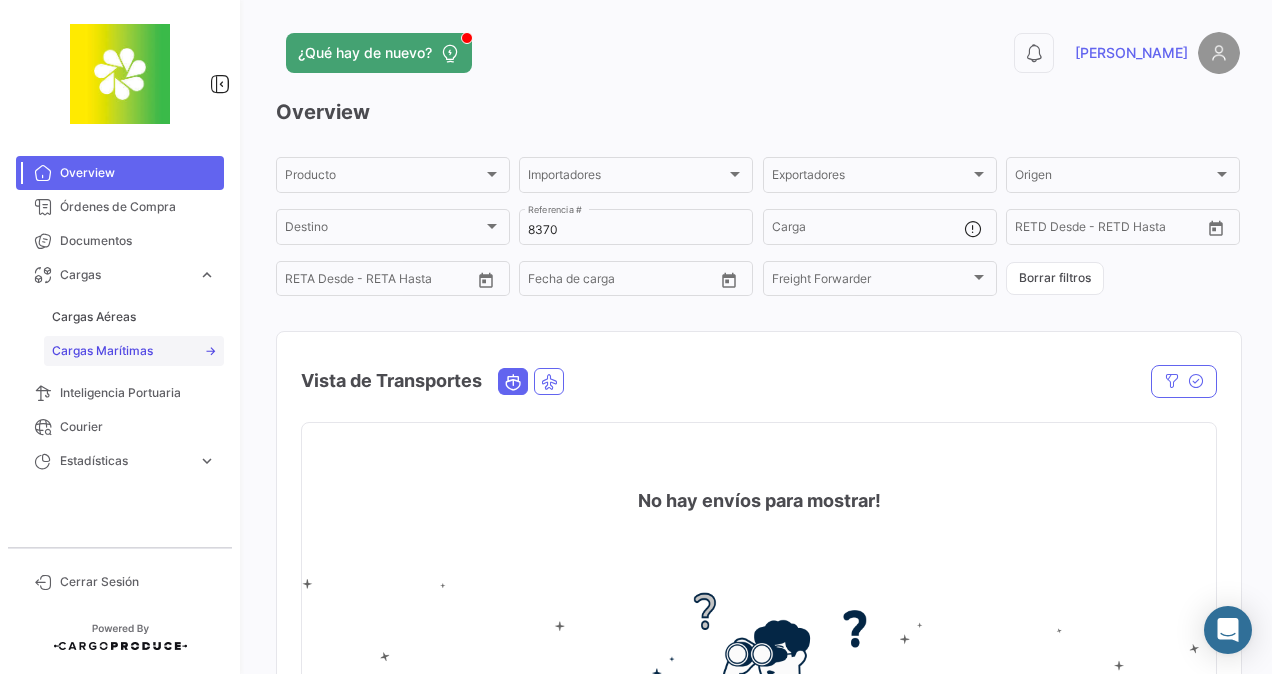 click on "Cargas Marítimas" at bounding box center [102, 351] 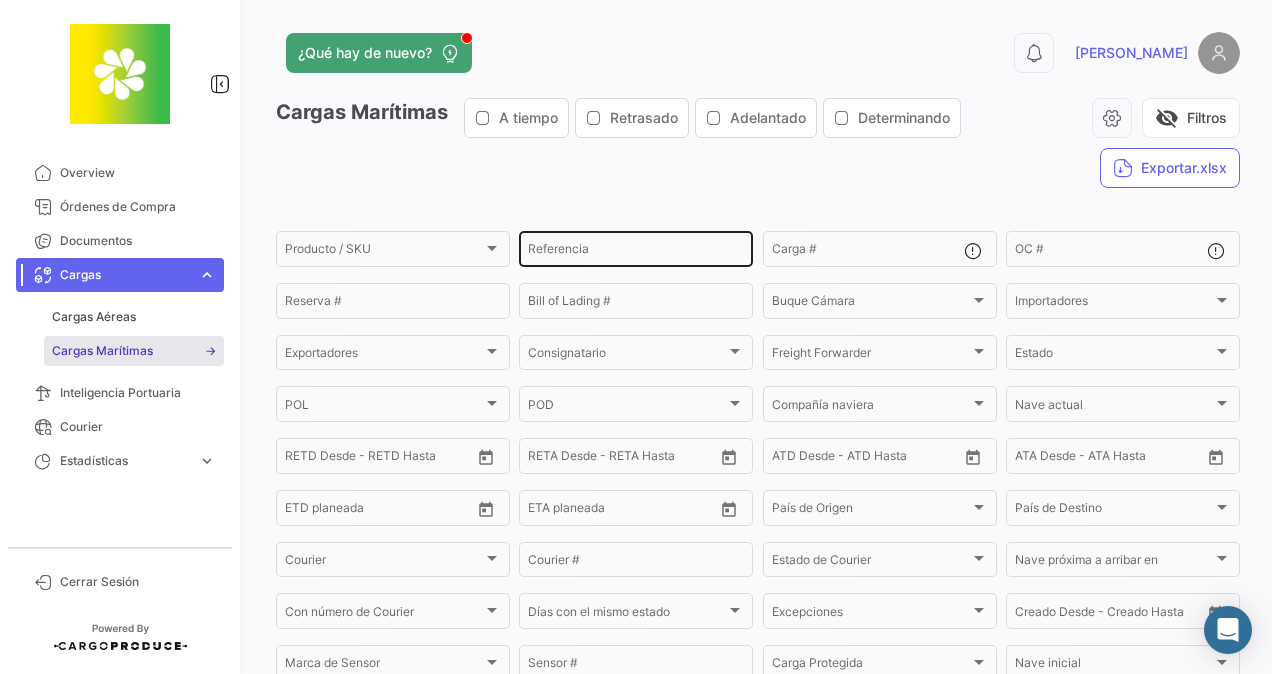 click on "Referencia" 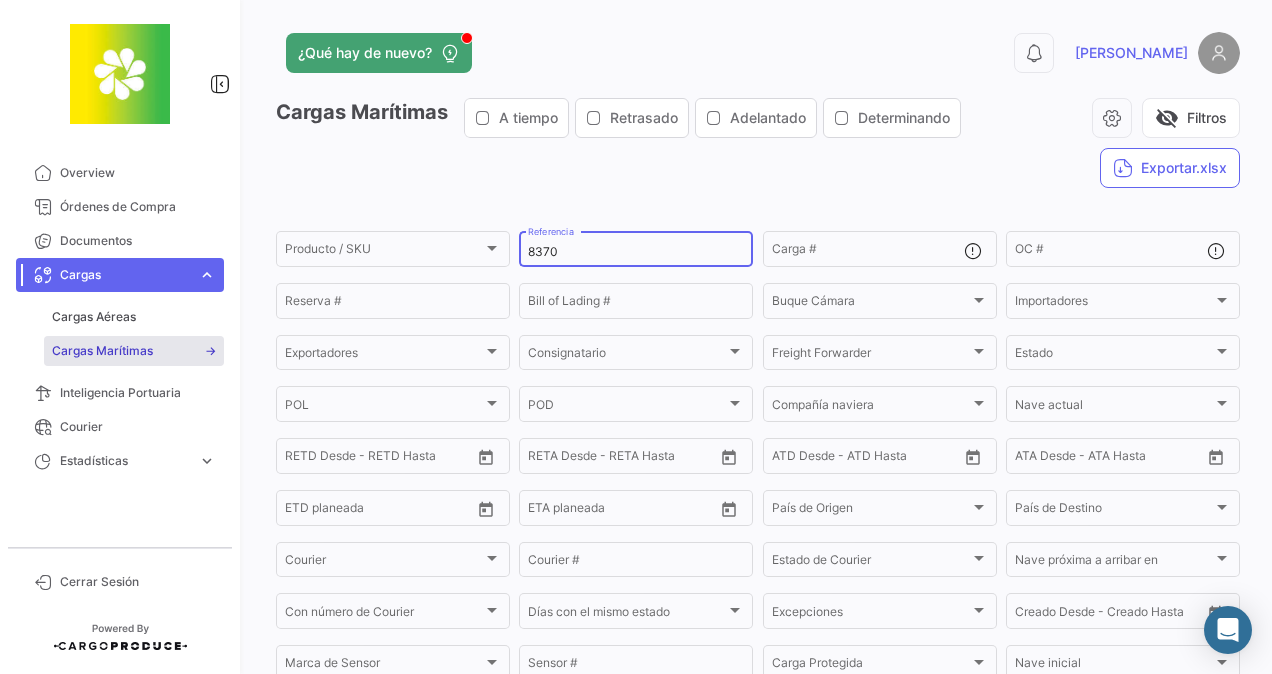 type on "8370" 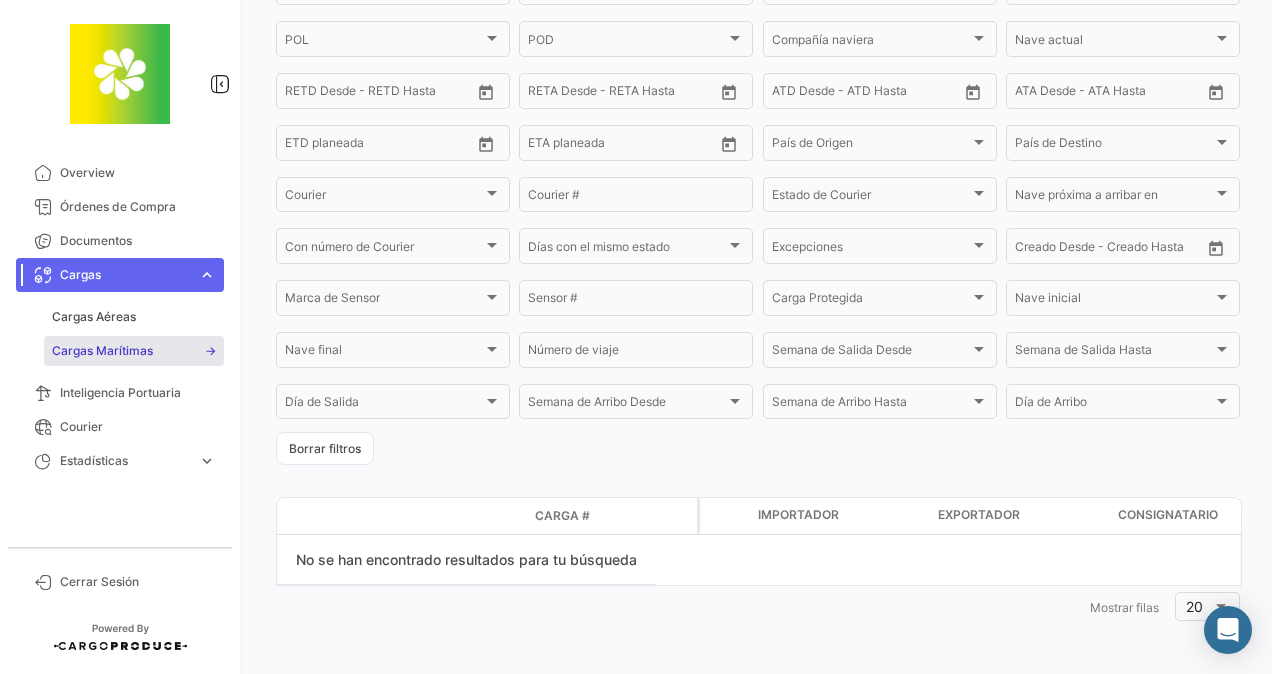 scroll, scrollTop: 0, scrollLeft: 0, axis: both 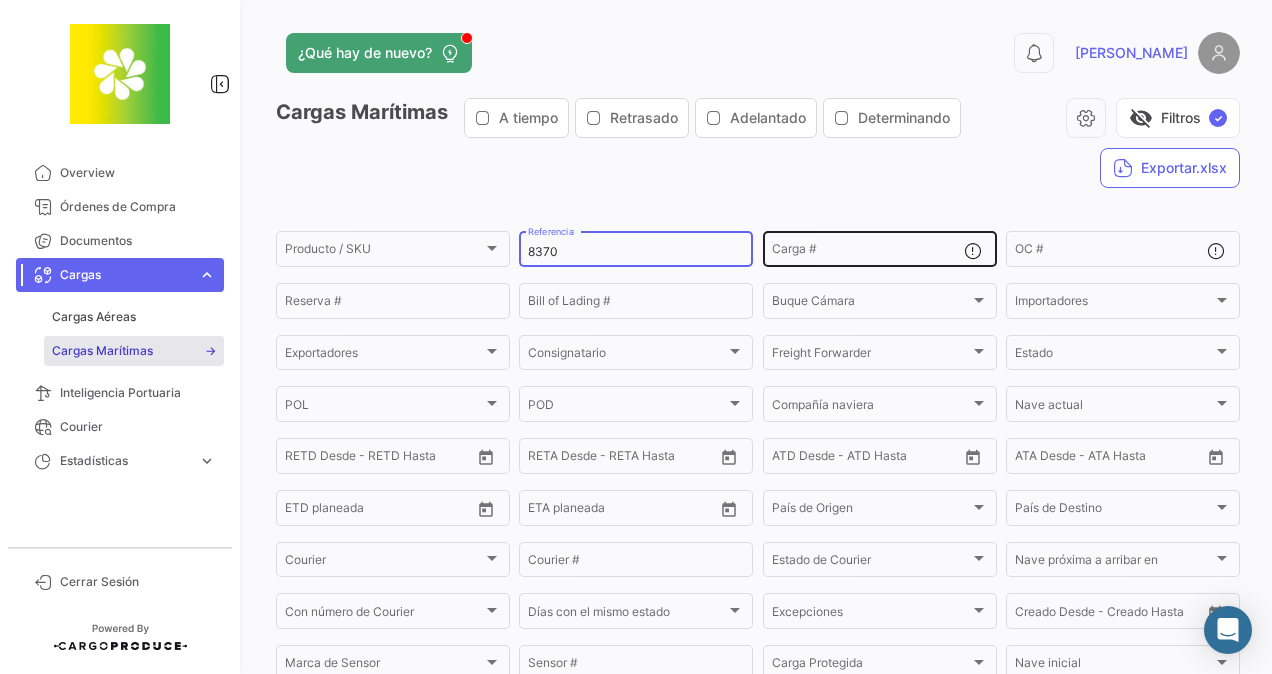click on "Carga #" at bounding box center [868, 252] 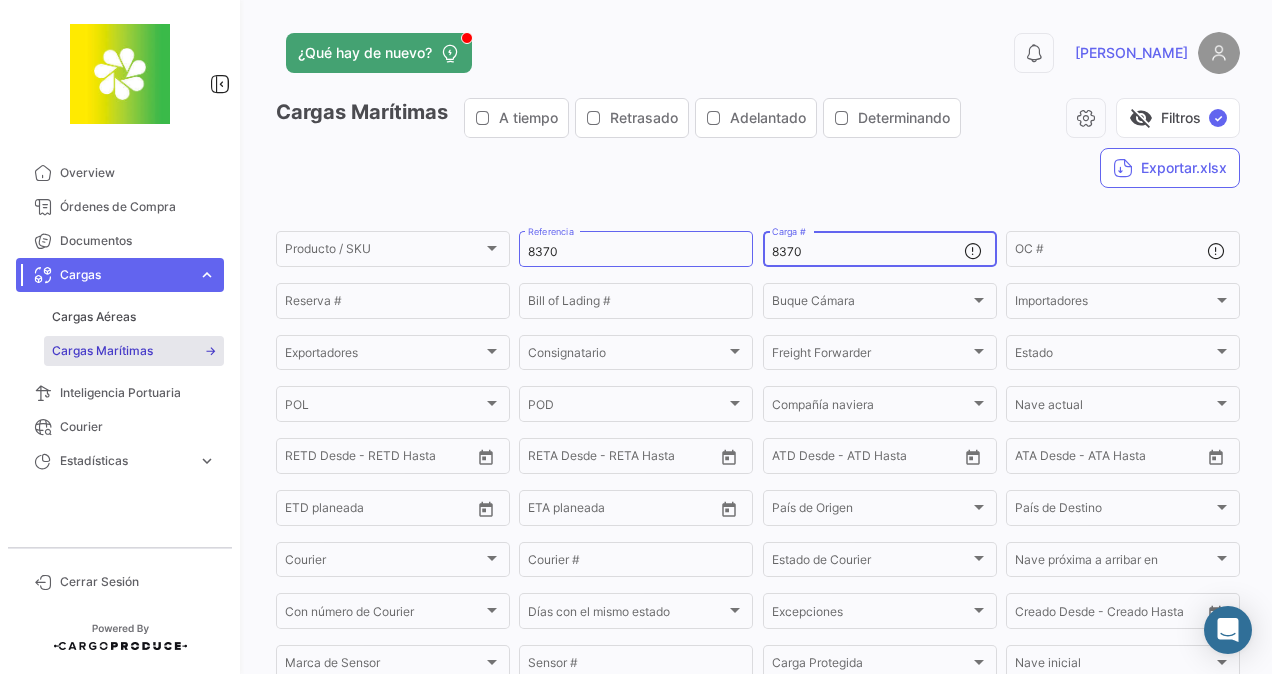type on "8370" 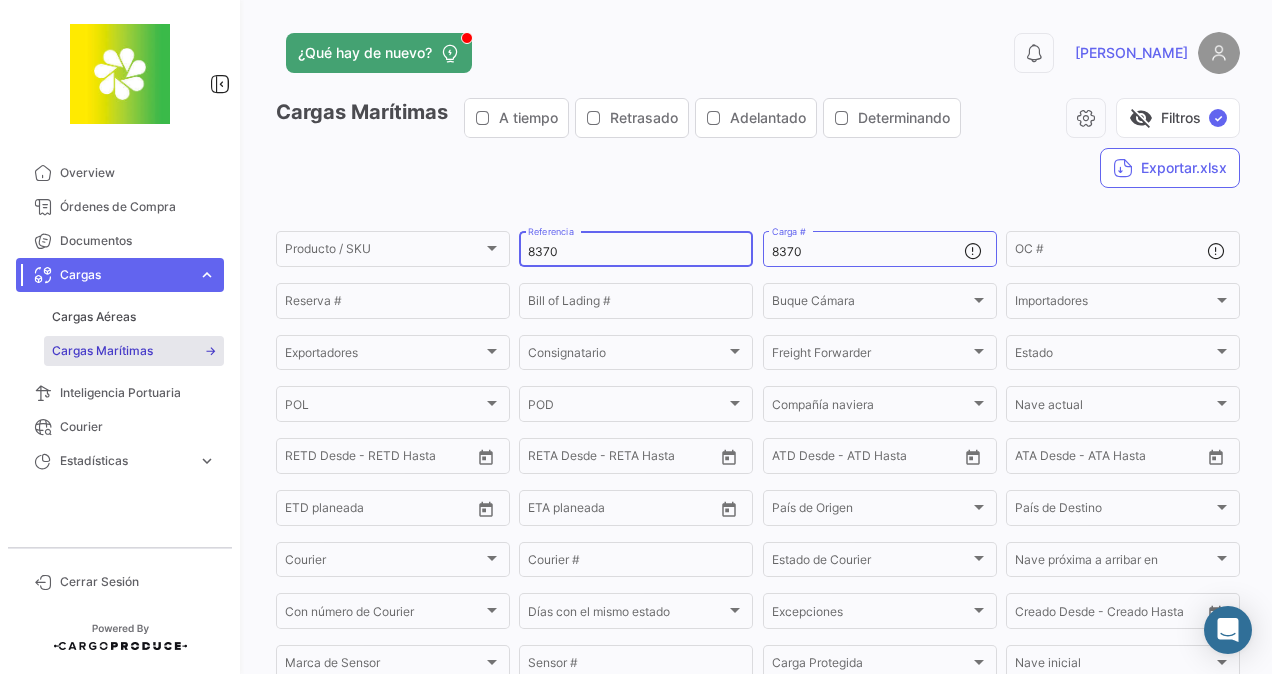 drag, startPoint x: 650, startPoint y: 260, endPoint x: 538, endPoint y: 239, distance: 113.951744 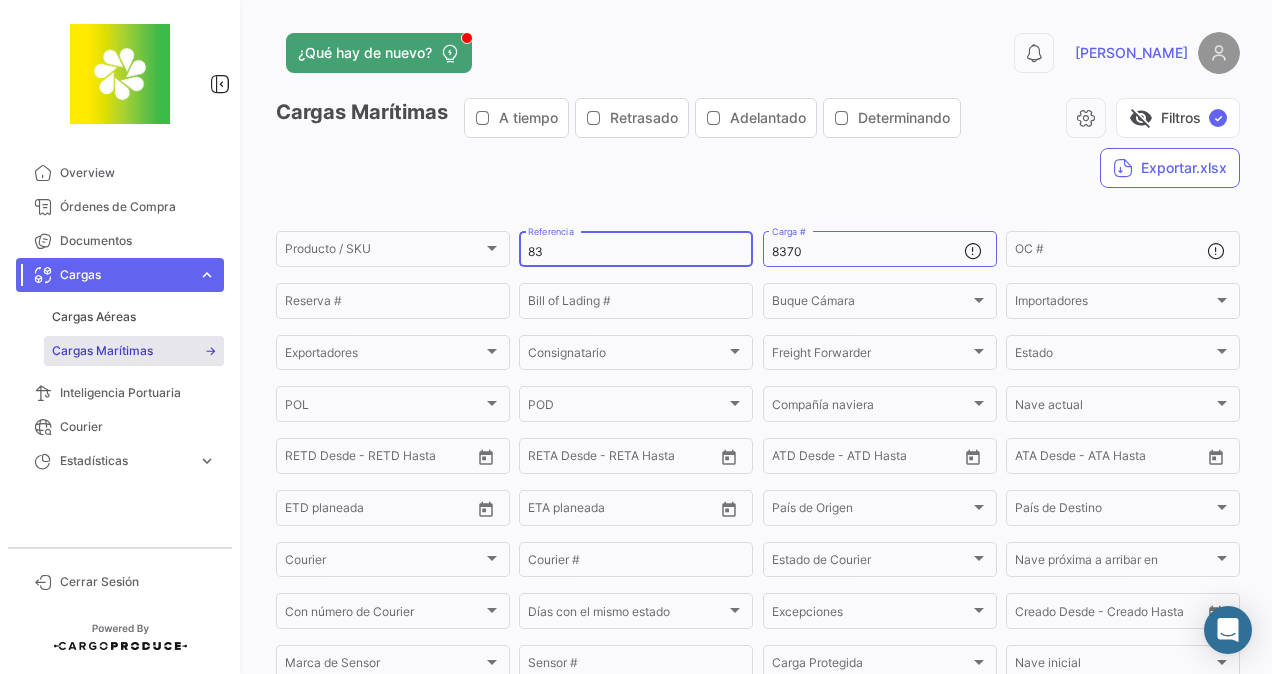 type on "8" 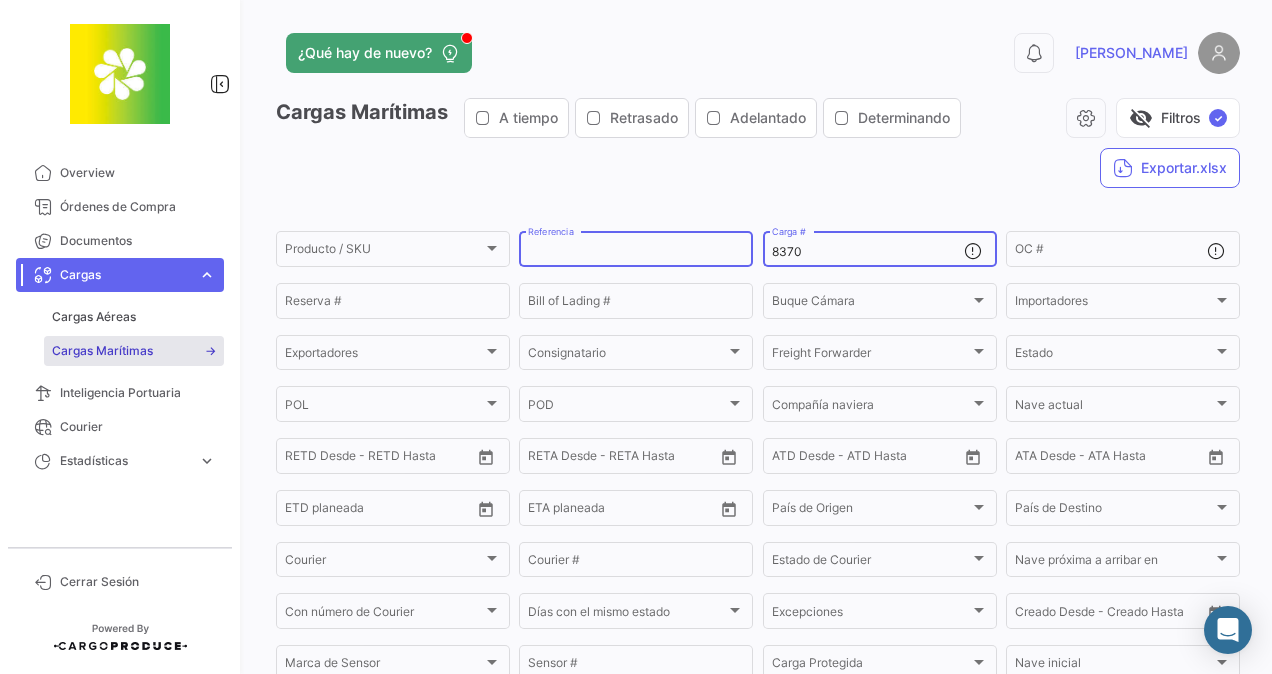 type 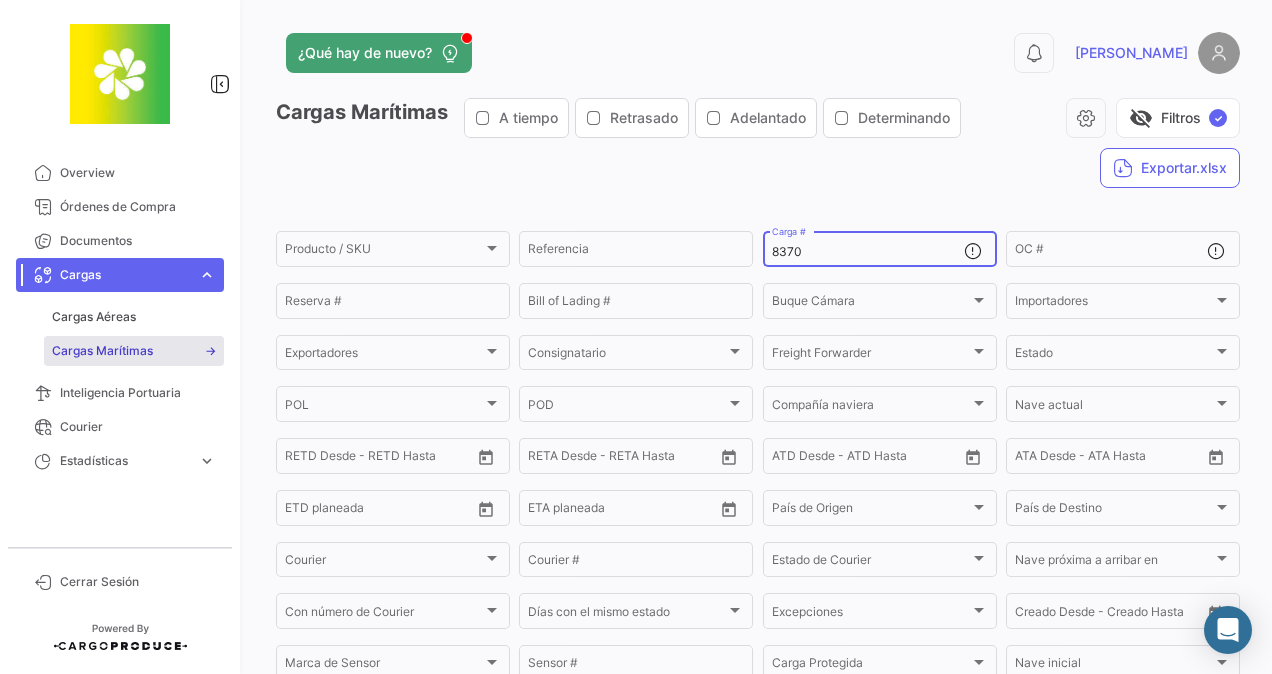 click on "8370  Carga #" 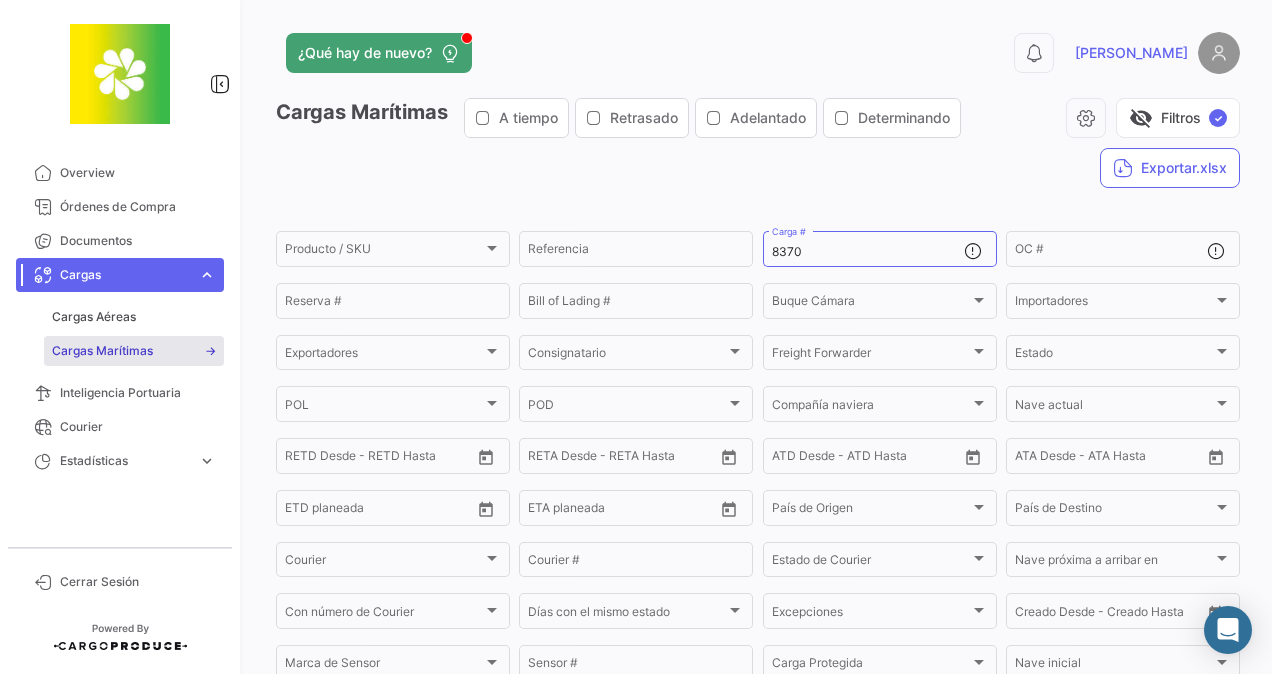 drag, startPoint x: 1255, startPoint y: 224, endPoint x: 1275, endPoint y: 541, distance: 317.63028 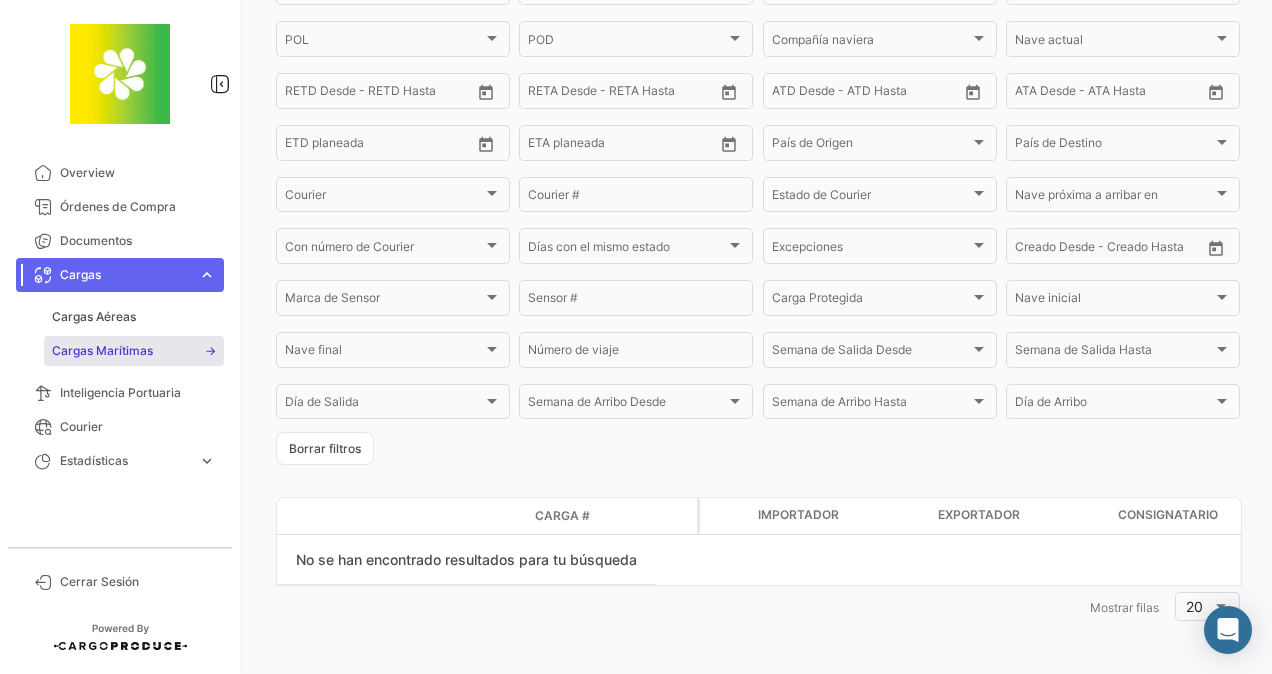 scroll, scrollTop: 0, scrollLeft: 0, axis: both 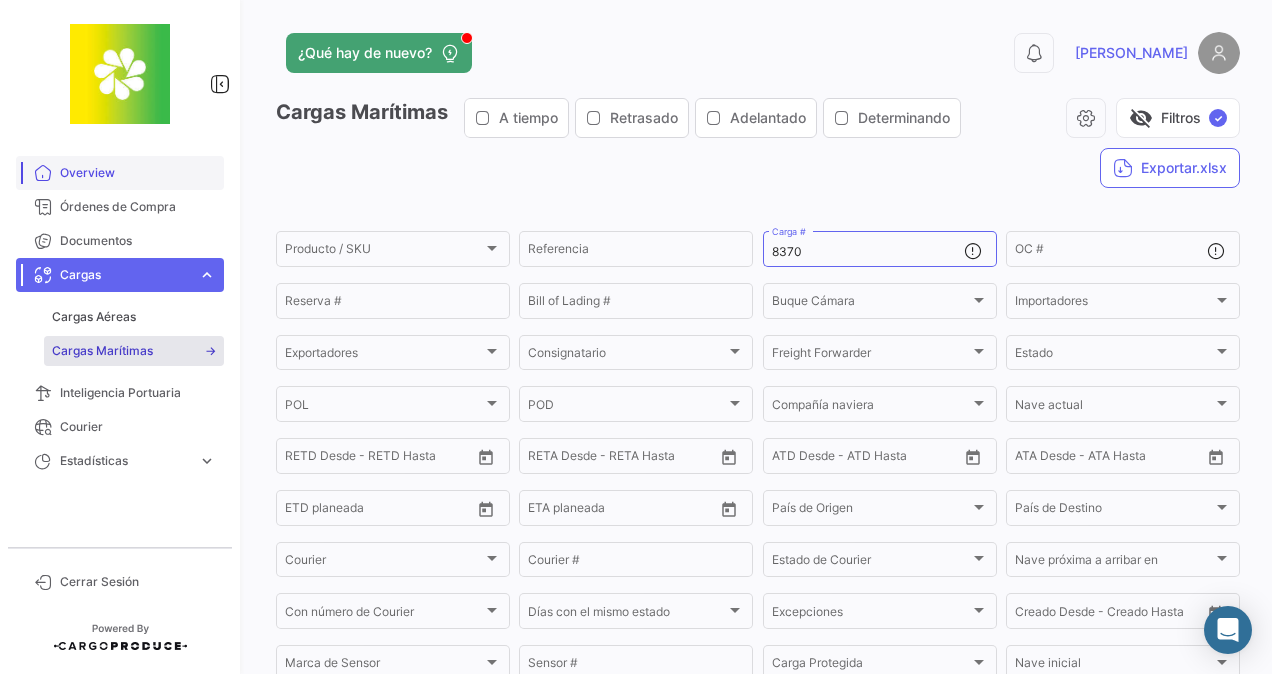 click on "Overview" at bounding box center [138, 173] 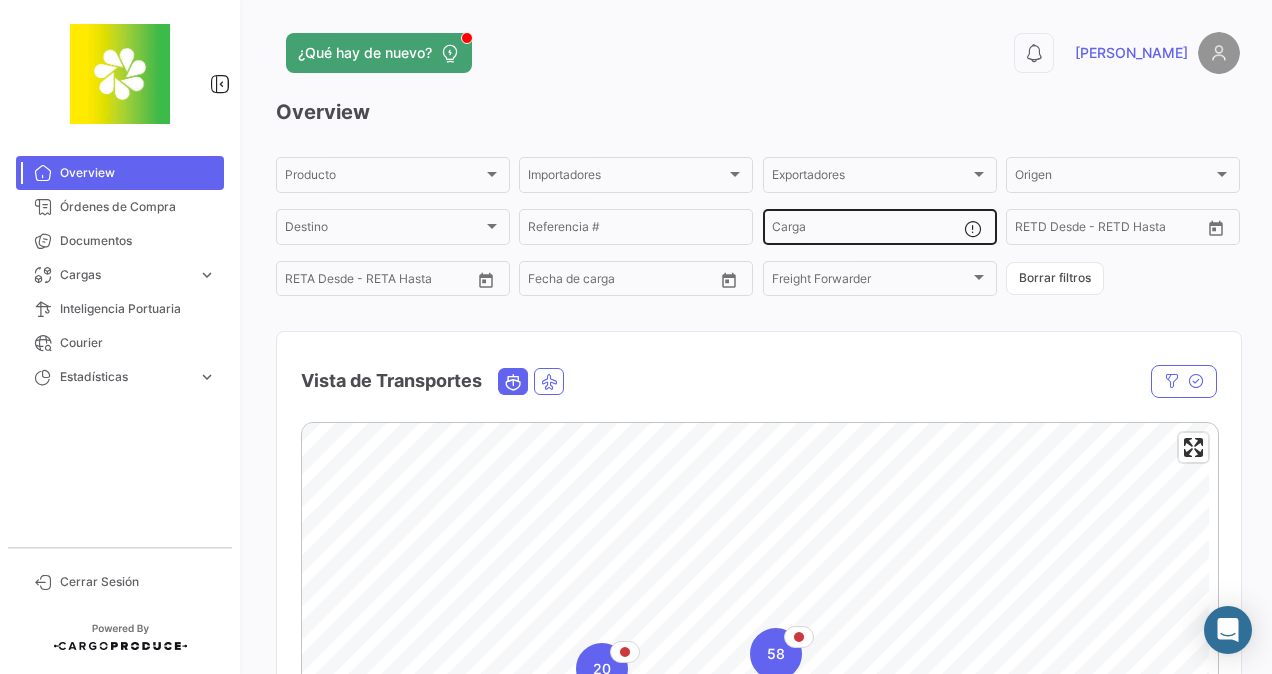click on "Carga" at bounding box center [868, 230] 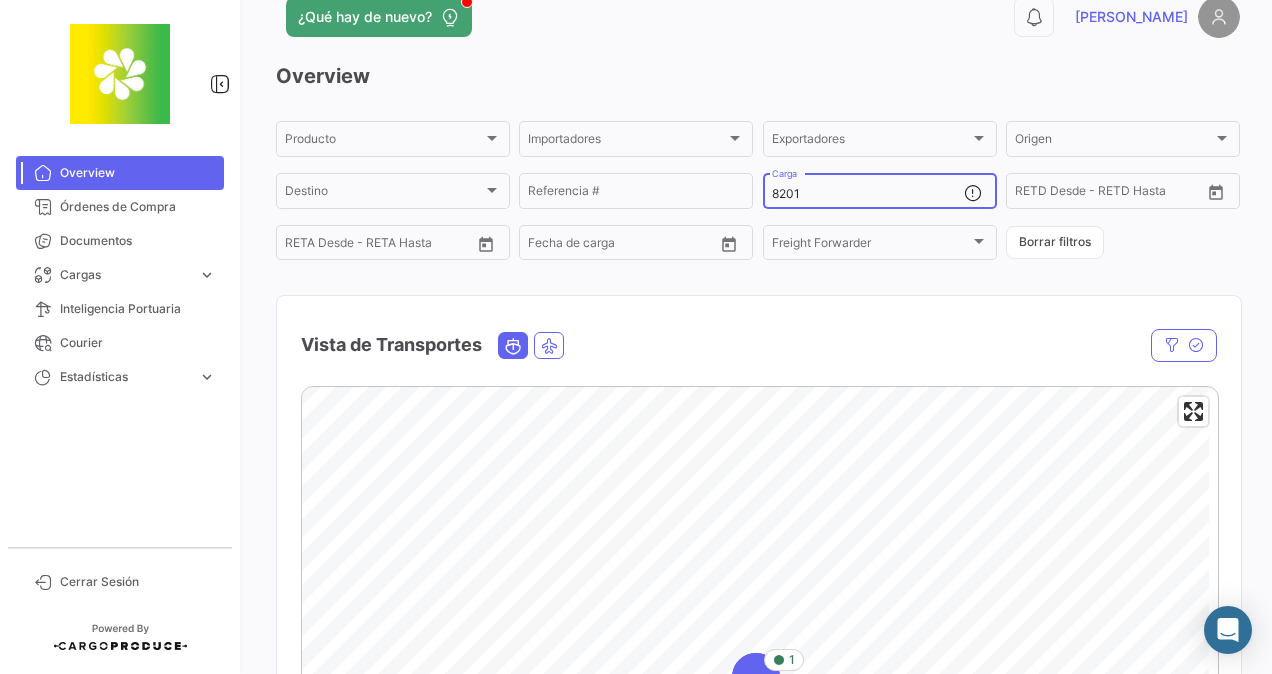 scroll, scrollTop: 32, scrollLeft: 0, axis: vertical 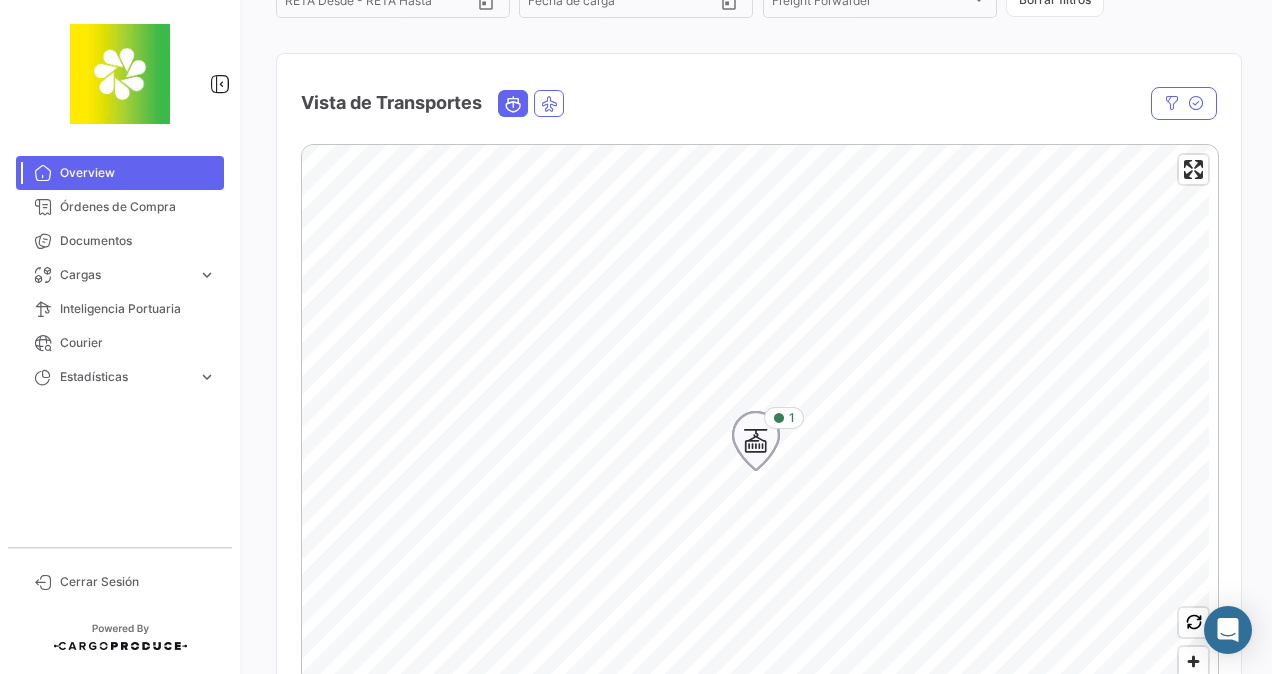 click 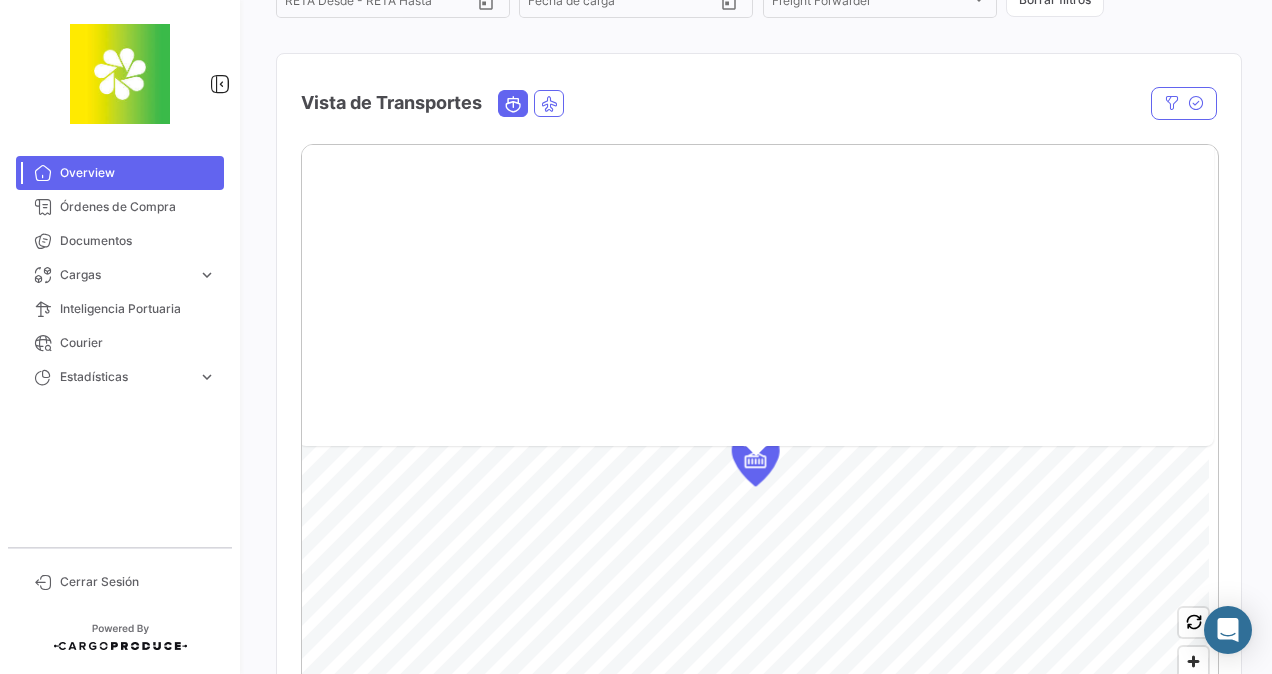 scroll, scrollTop: 0, scrollLeft: 0, axis: both 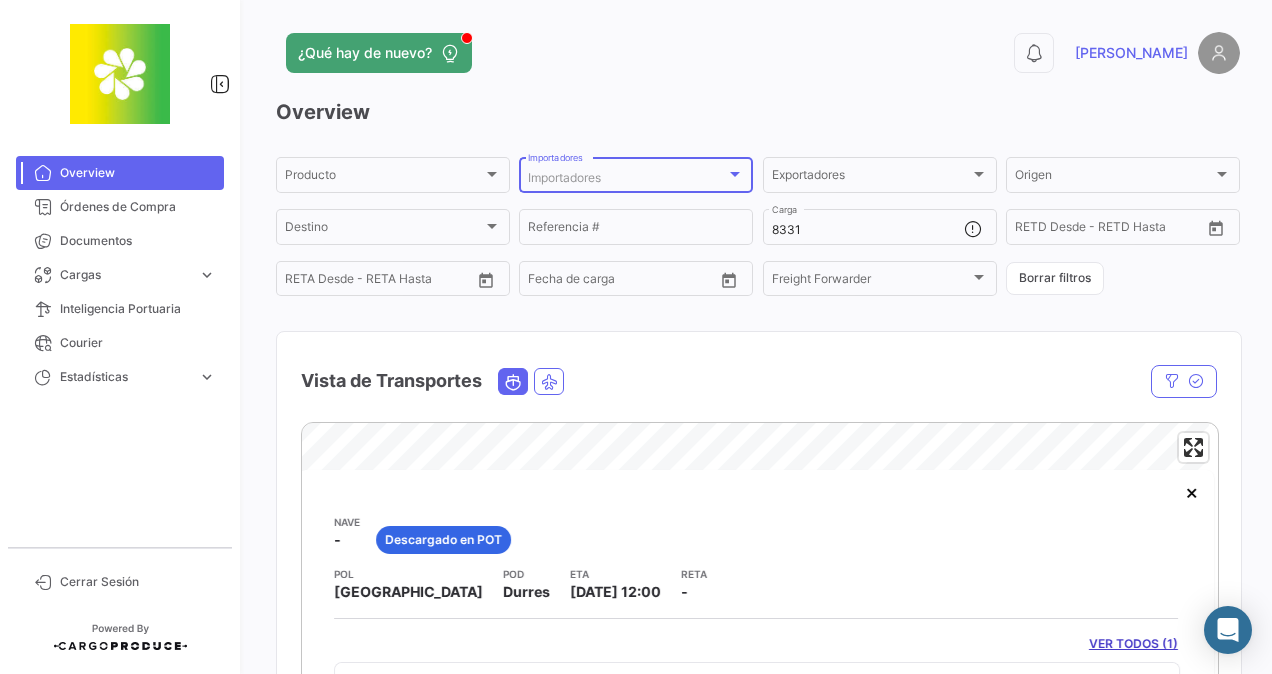 click on "Importadores" at bounding box center [627, 178] 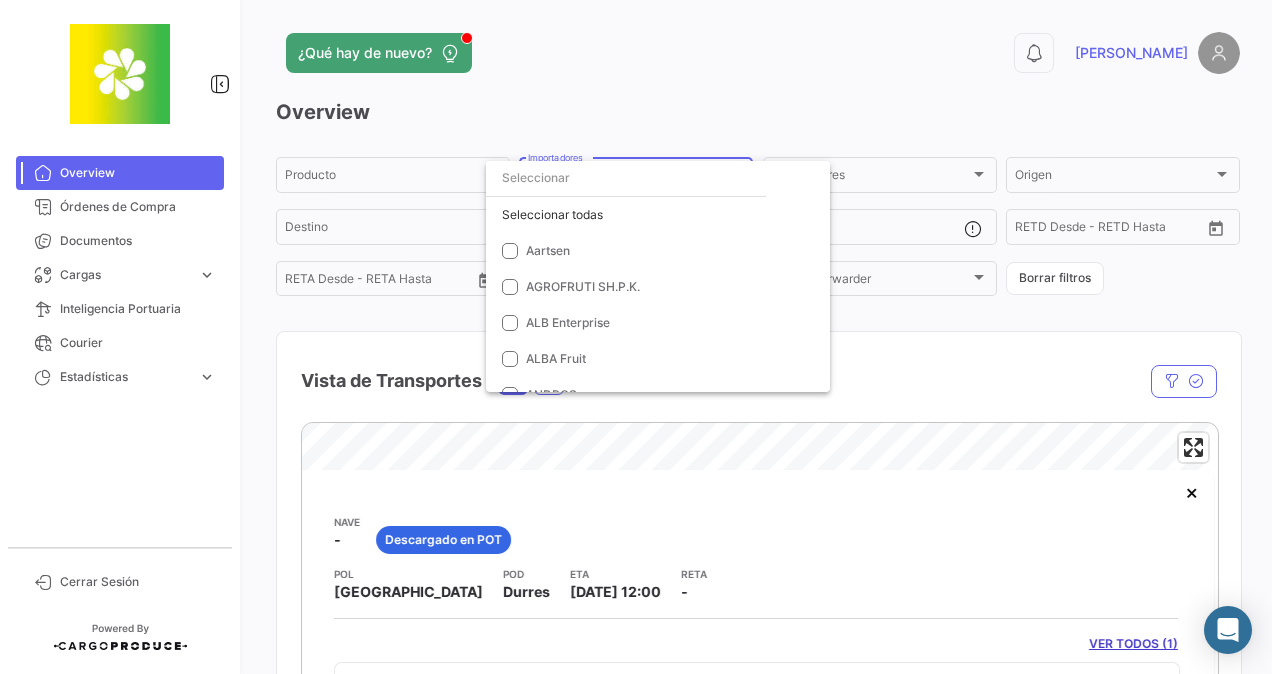 click at bounding box center (636, 337) 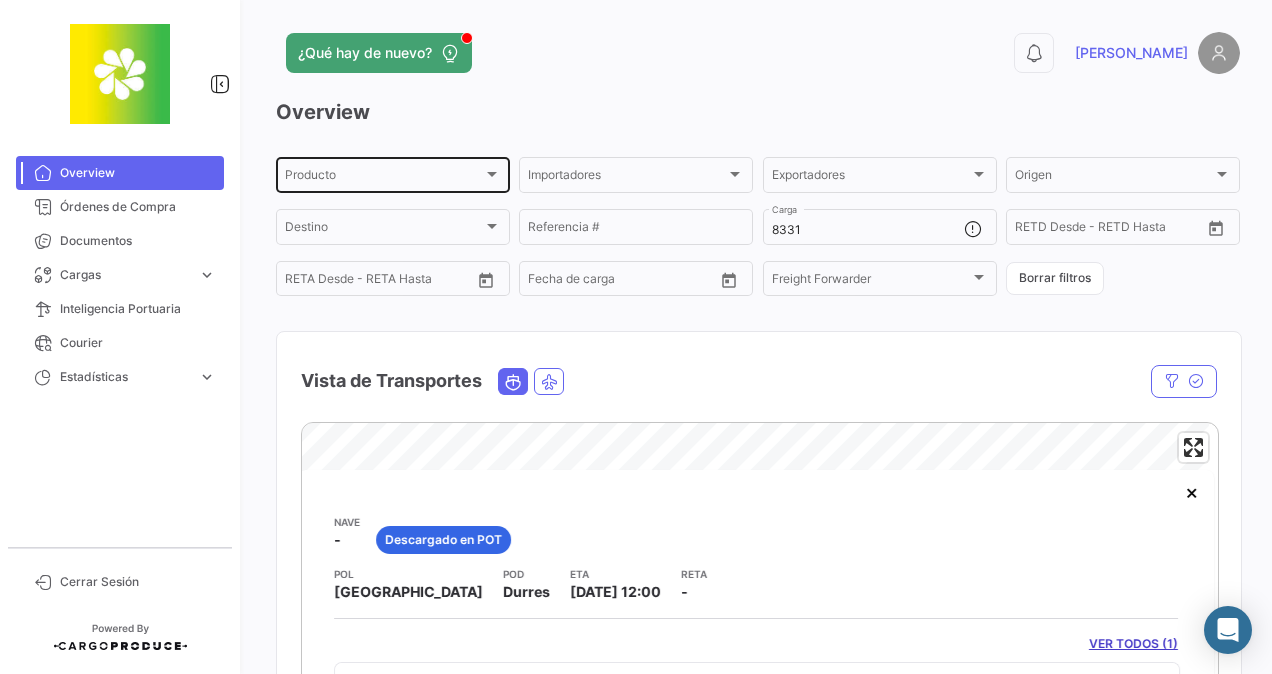 click on "Producto" at bounding box center [384, 178] 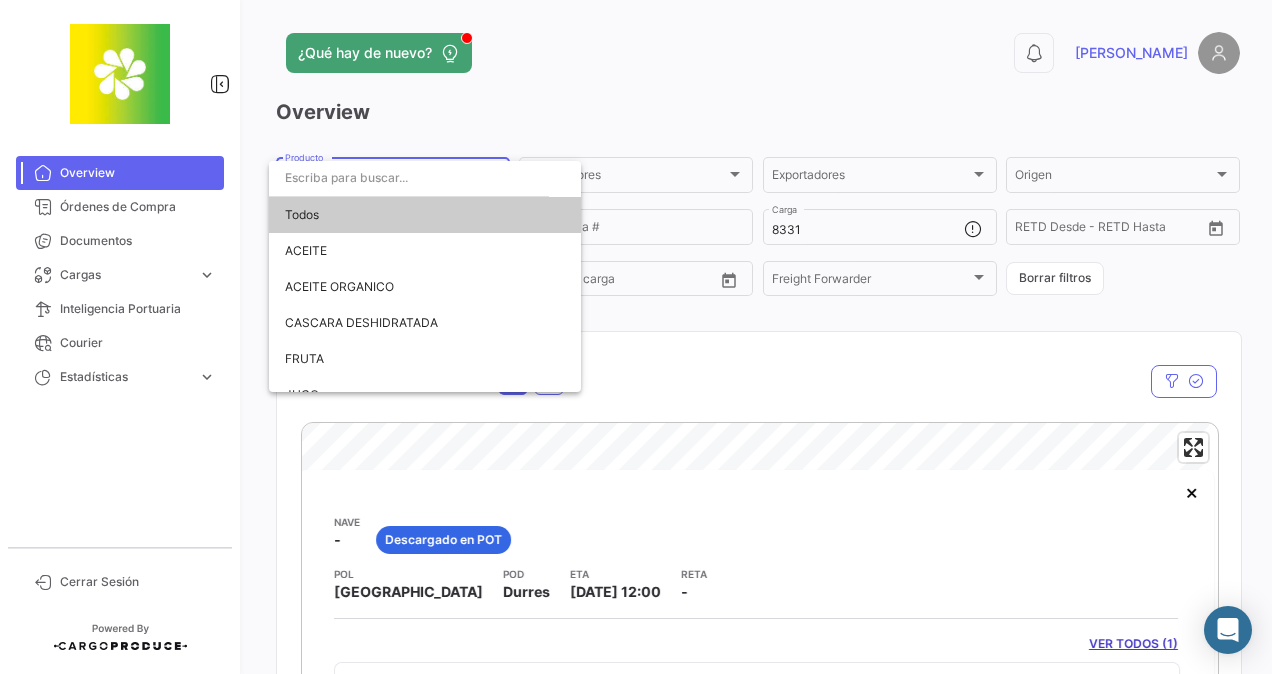 click at bounding box center (636, 337) 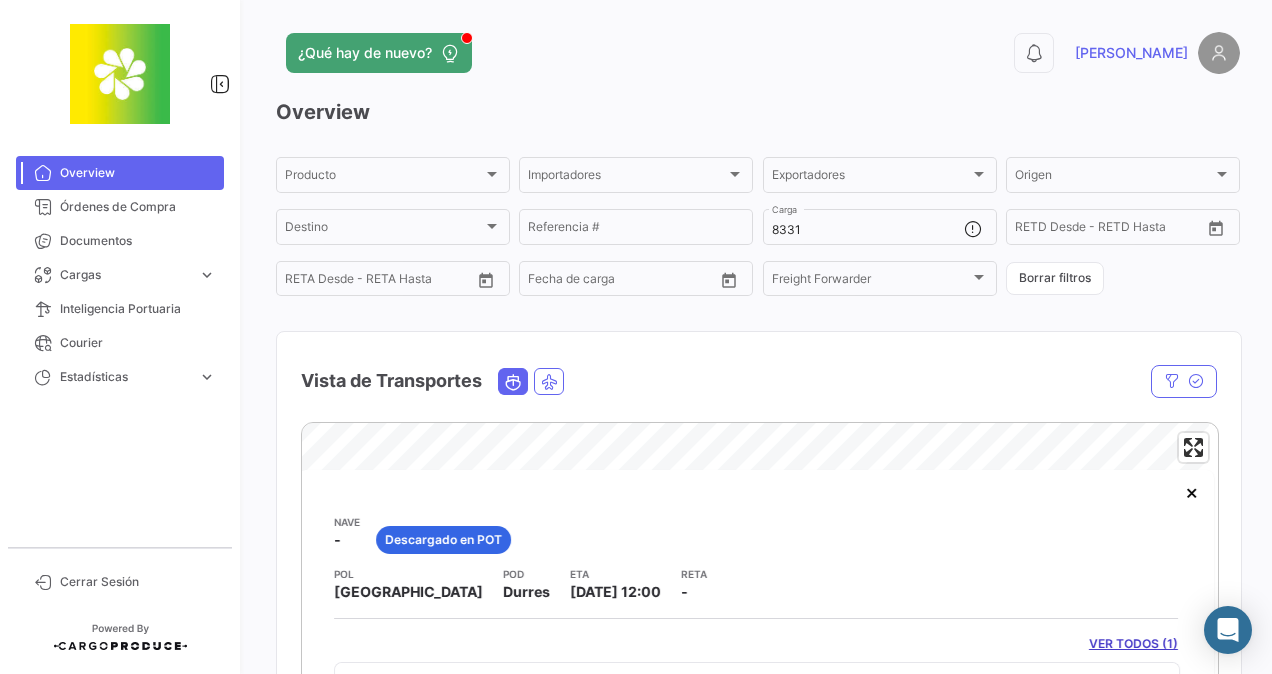 click on "Overview Producto Producto Importadores Importadores Exportadores Exportadores Origen Origen Destino Destino  Referencia #  8331  Carga  Desde –  RETD Desde - RETD Hasta  Desde –  RETA Desde - RETA Hasta  Desde –  Fecha de carga  Freight Forwarder Freight Forwarder  Borrar filtros  Vista de Transportes  En tránsito  Estado Nave Nave Carga Agrupador por  *  OC #   Borrar filtros  1 © Mapbox   © OpenStreetMap   Improve this map Nave
-   Descargado en POT  POL
[GEOGRAPHIC_DATA]  POD
Durres  ETA
[DATE] 12:00  RETA
-  VER TODOS (1)  Carga # Importador Productos POL POD ETD RETD ETA RETA Estado Referencia OC #  MEDU9833171   ALBA Fruit   FRUTA   [GEOGRAPHIC_DATA]   Durres   [DATE] 03:38
[DATE] 03:38
[DATE] 12:00
-
Descargado en POT      F-115  × En Puerto Check In En tránsito Entre Naves Llegada Descargado A Destino Completo  Ocultar" 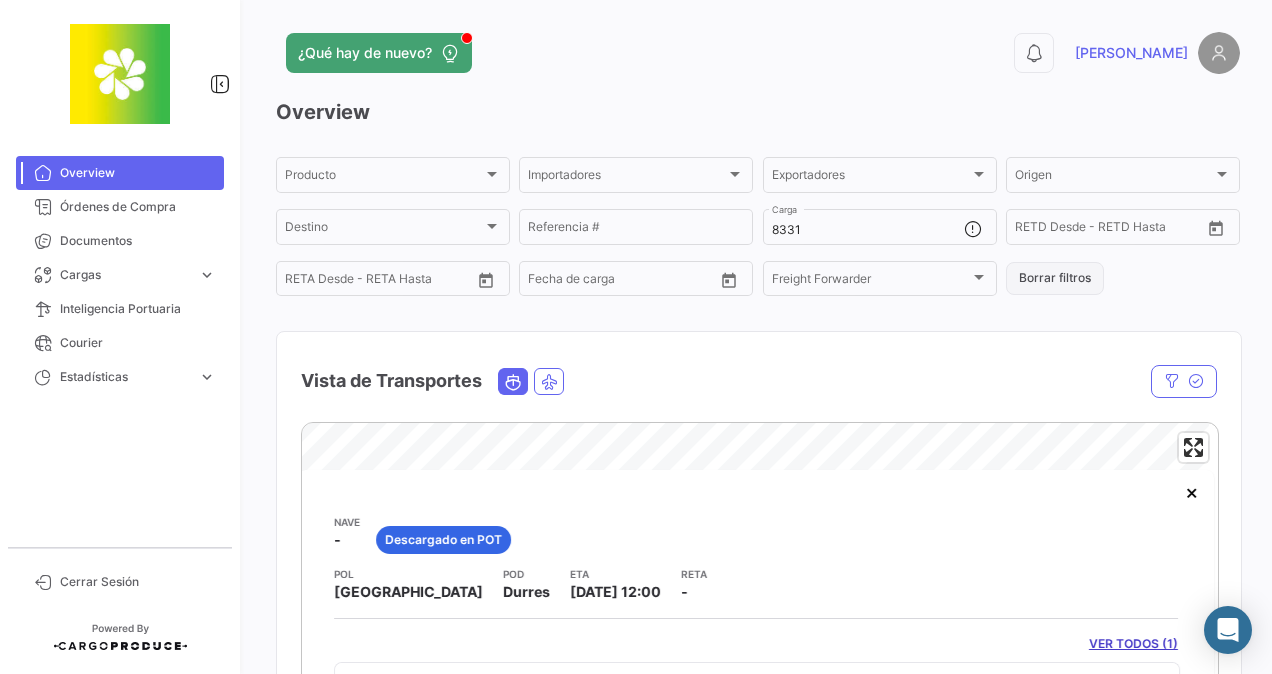 click on "Borrar filtros" 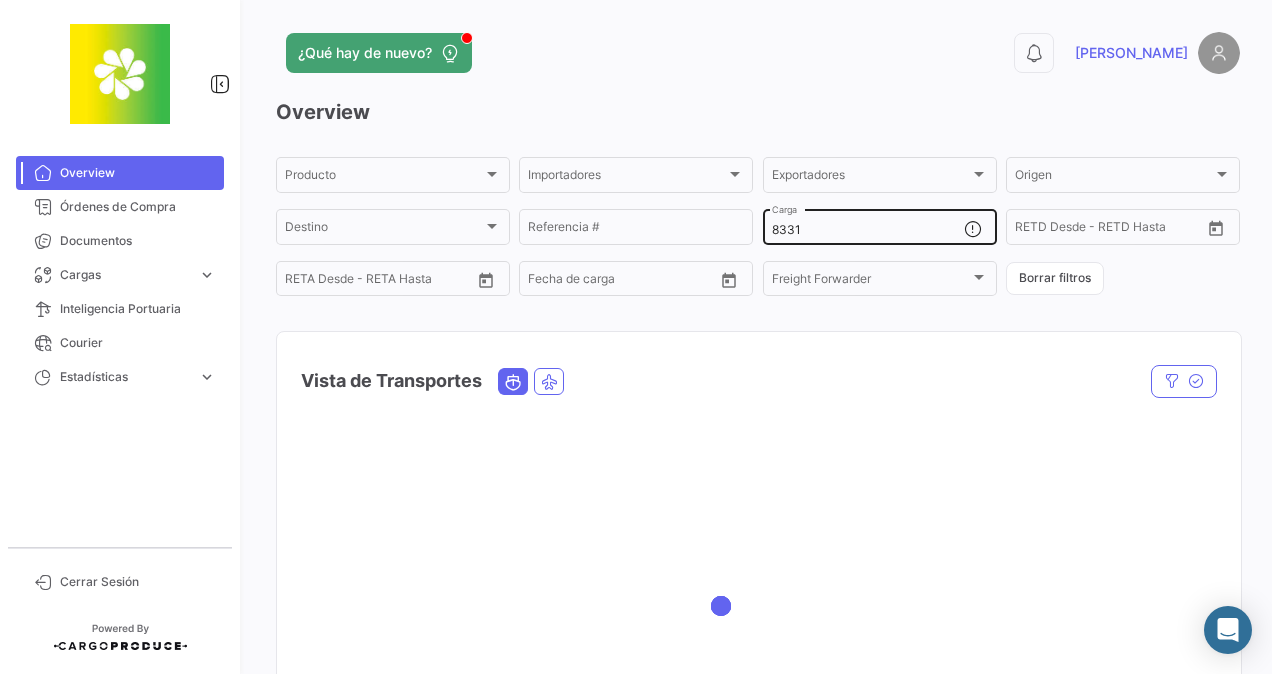click on "8331" at bounding box center (868, 230) 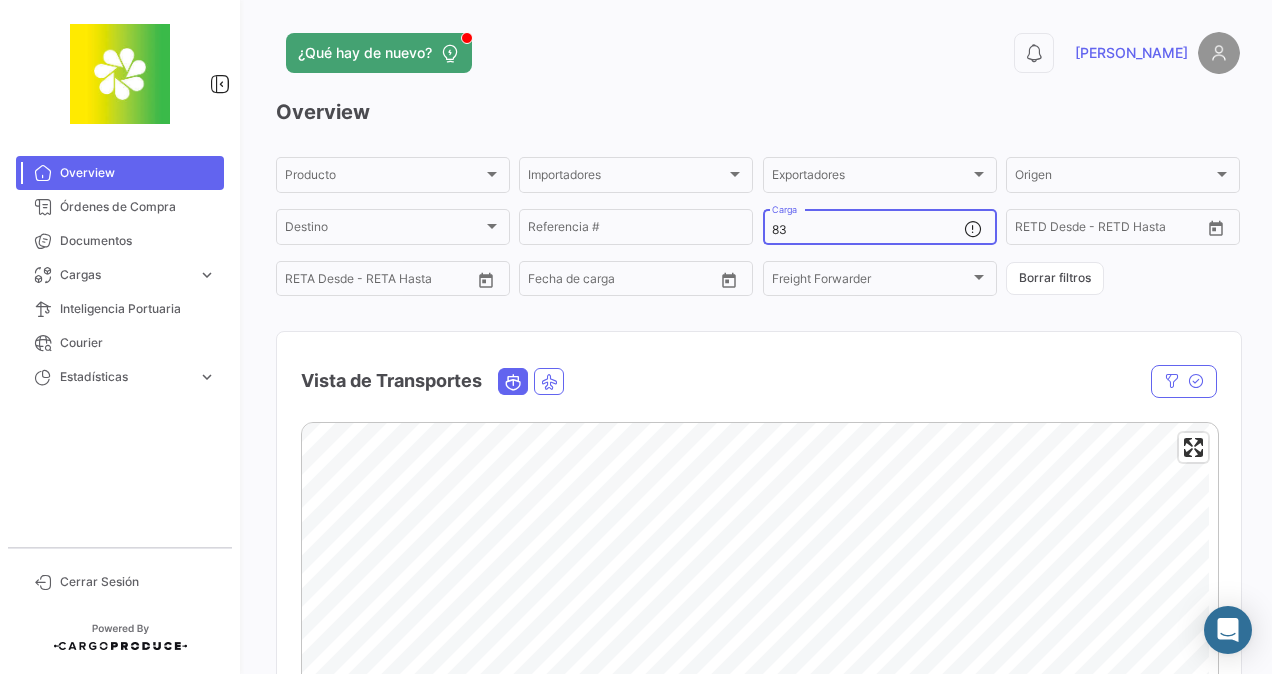 type on "8" 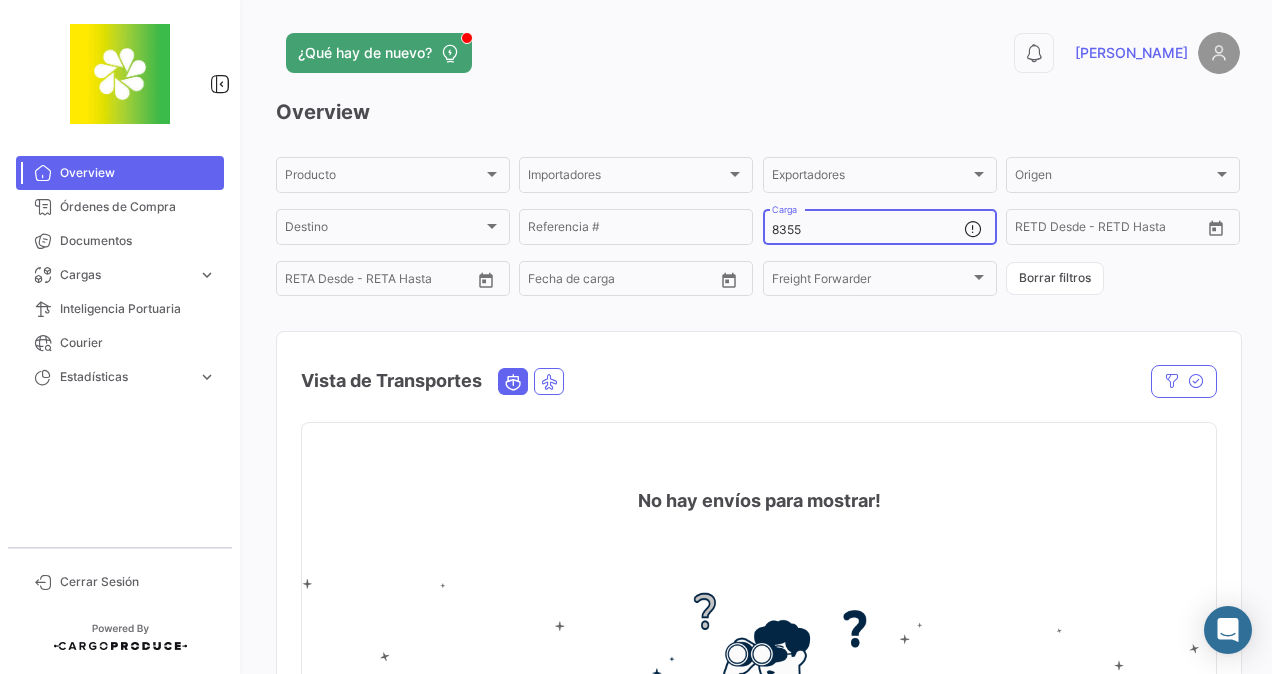 click on "8355" at bounding box center (868, 230) 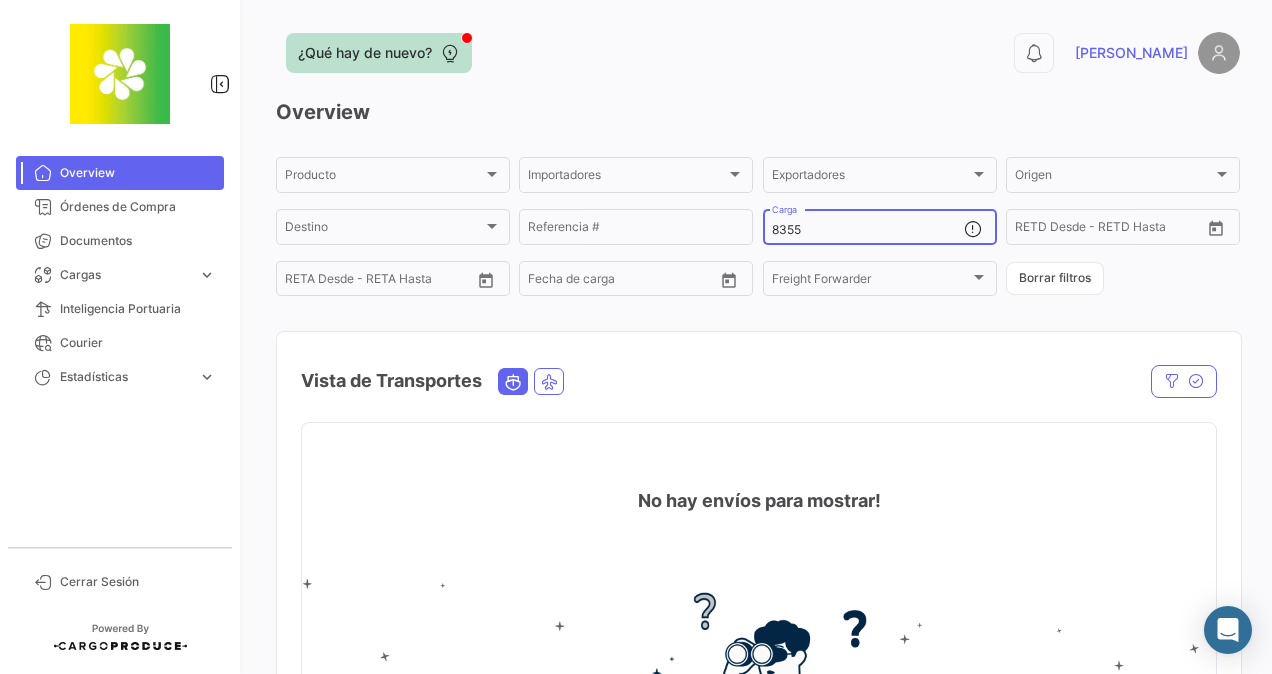 type on "8355" 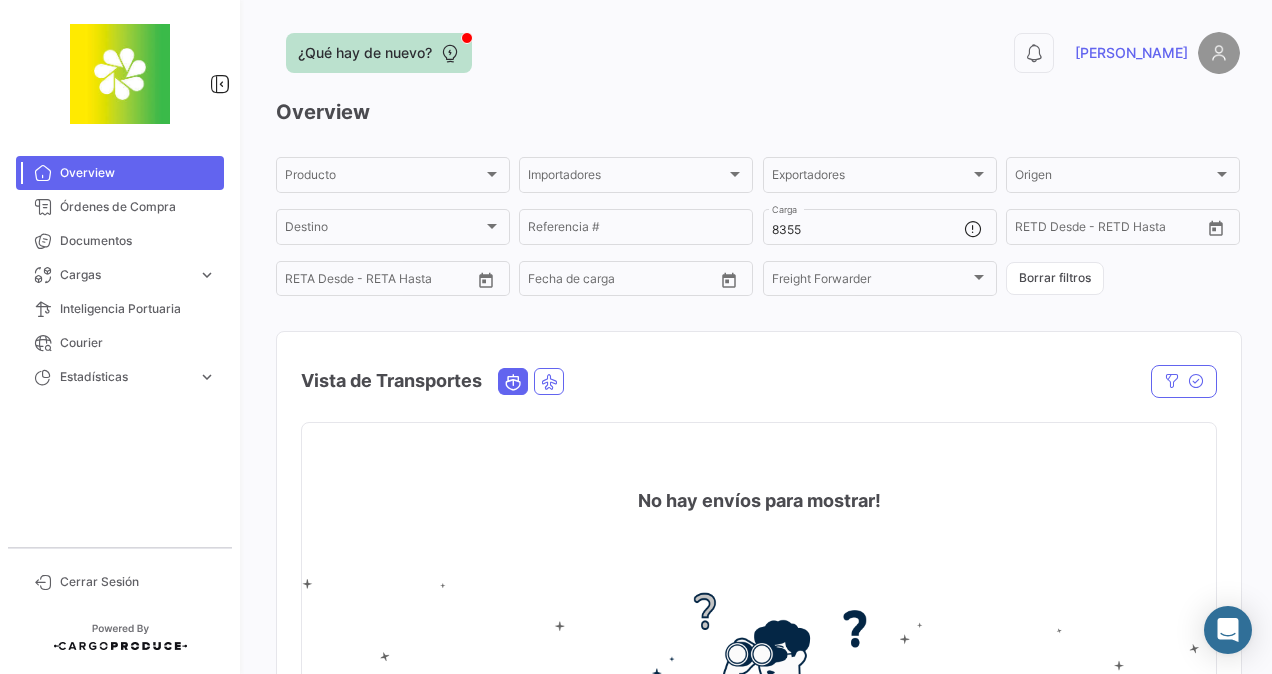 click on "¿Qué hay de nuevo?" 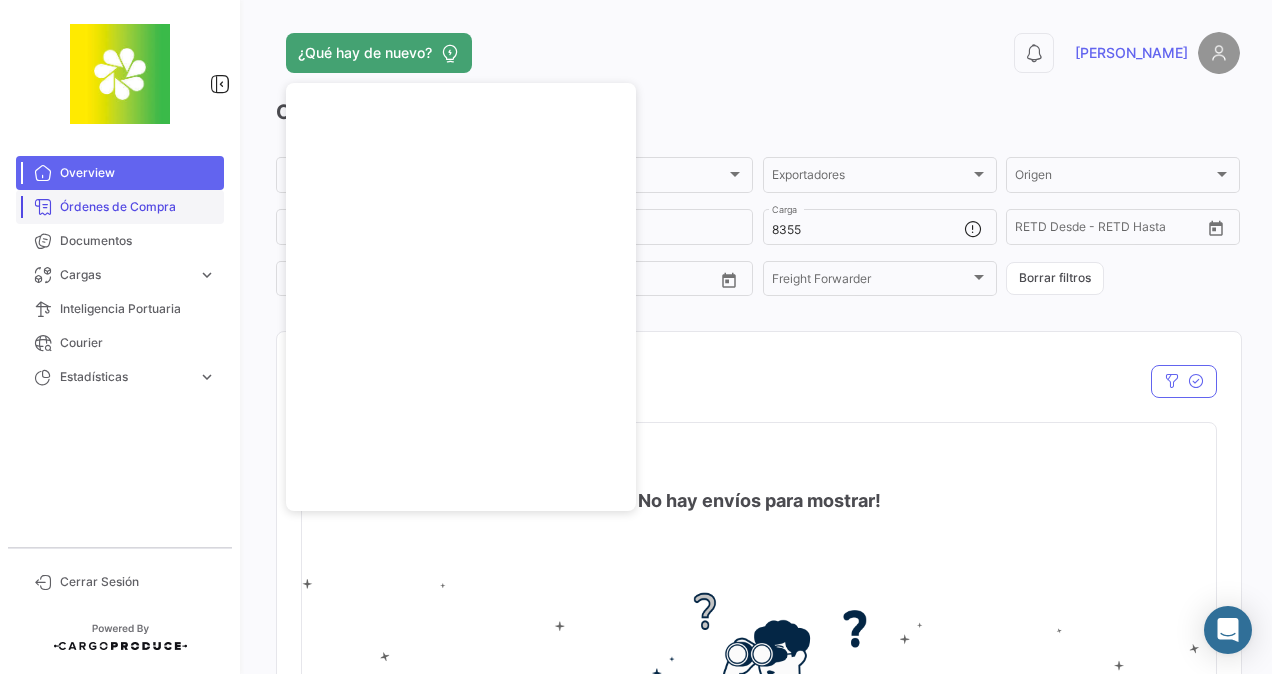 click on "Órdenes de Compra" at bounding box center [138, 207] 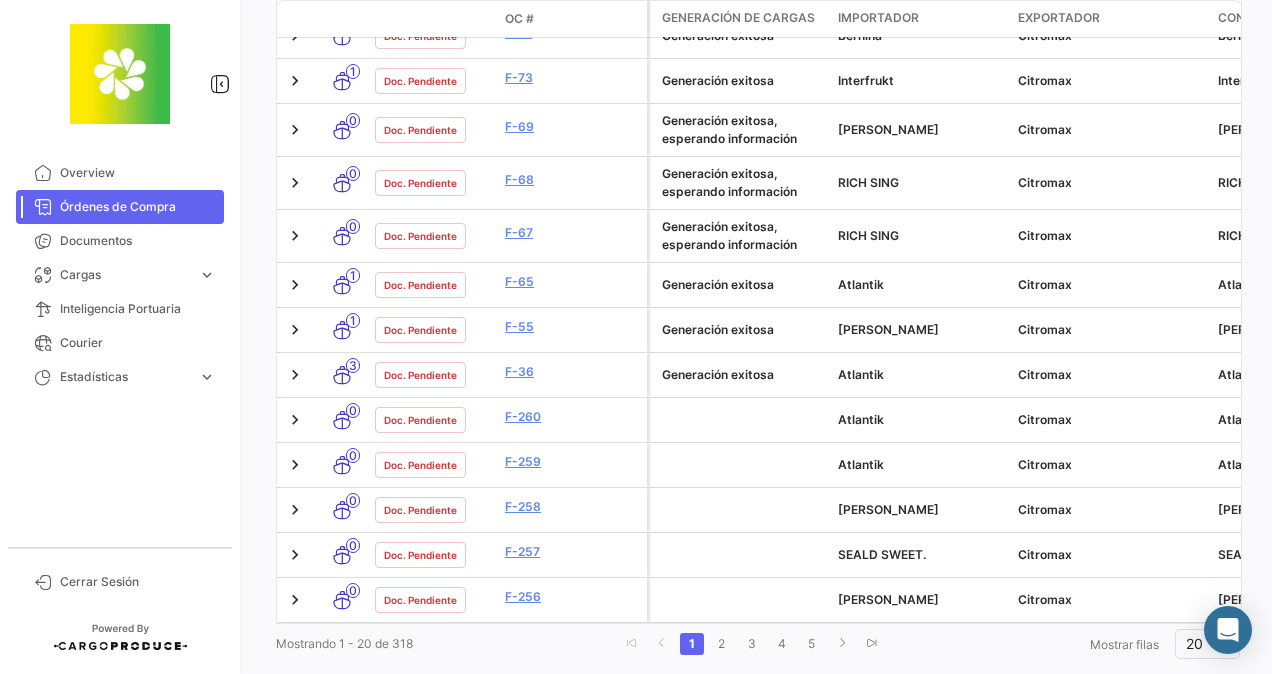 scroll, scrollTop: 0, scrollLeft: 0, axis: both 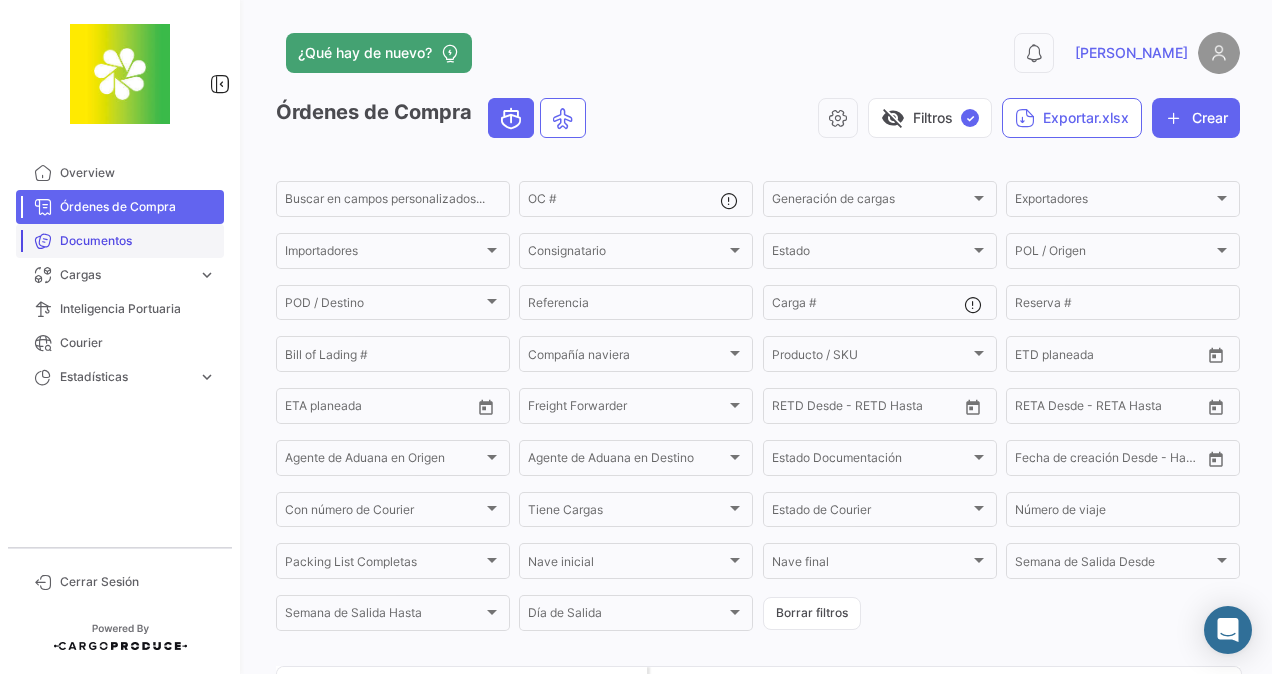 click on "Documentos" at bounding box center [138, 241] 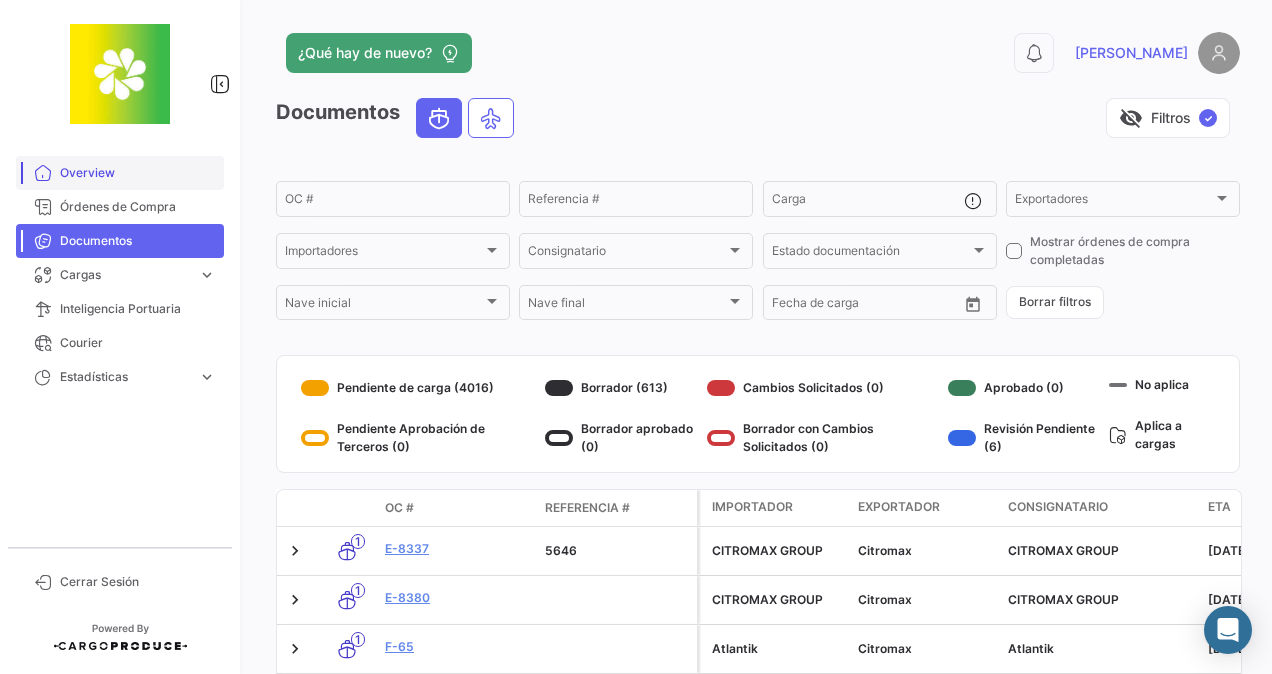 click on "Overview" at bounding box center (138, 173) 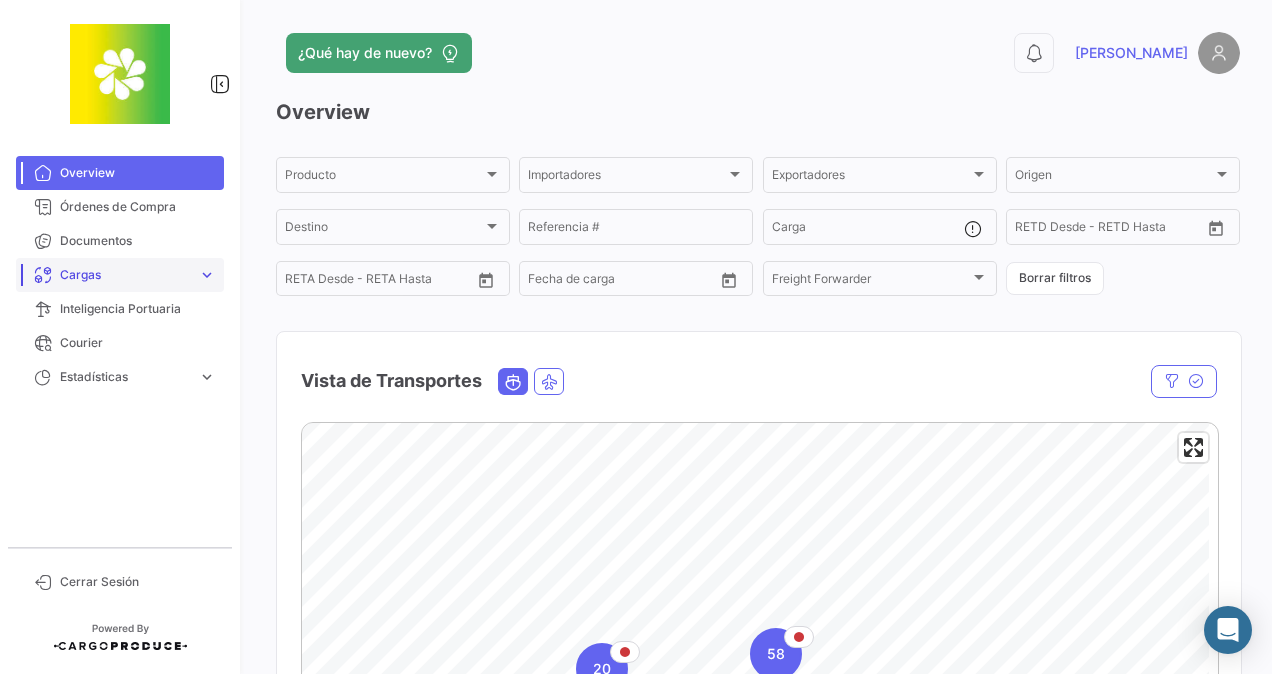 click on "Cargas   expand_more" at bounding box center [120, 275] 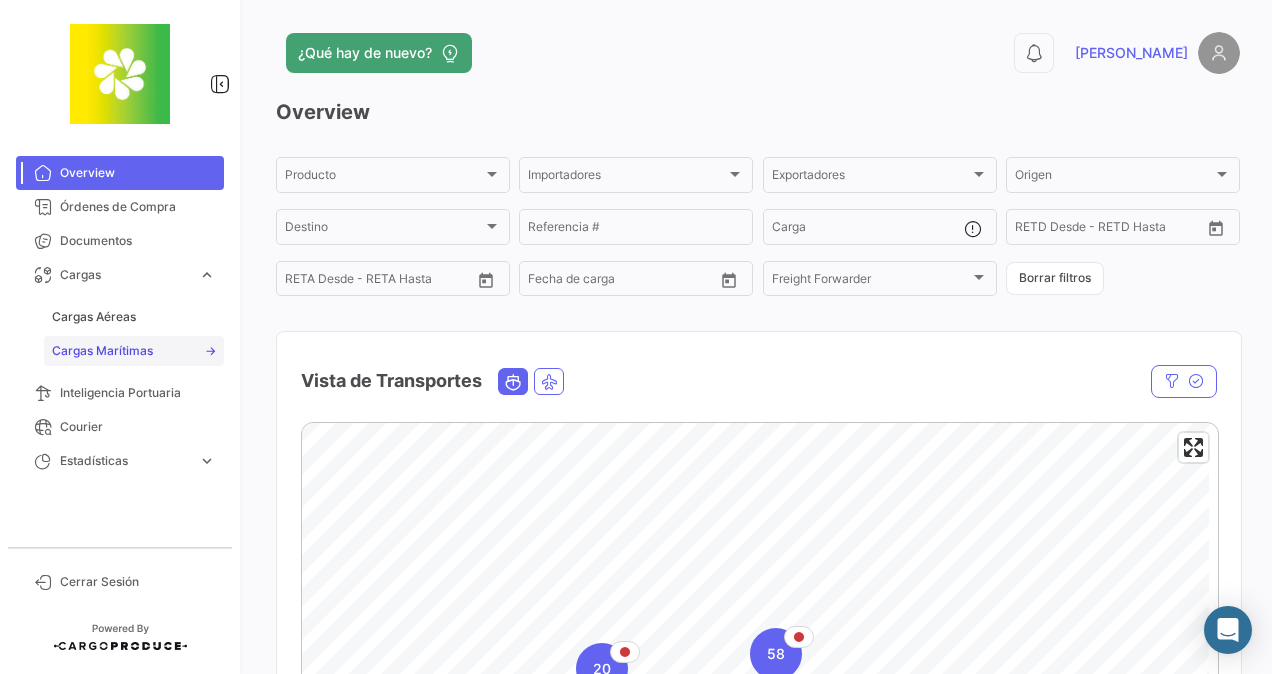 click on "Cargas Marítimas" at bounding box center (102, 351) 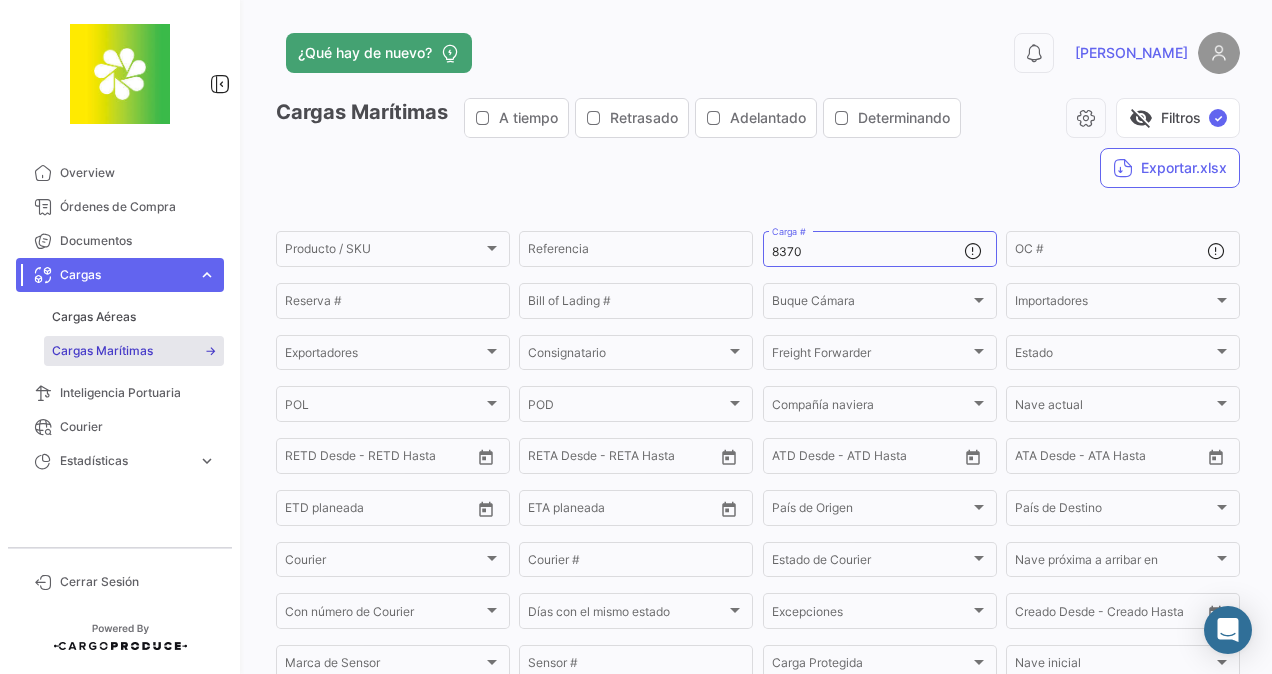 scroll, scrollTop: 3, scrollLeft: 0, axis: vertical 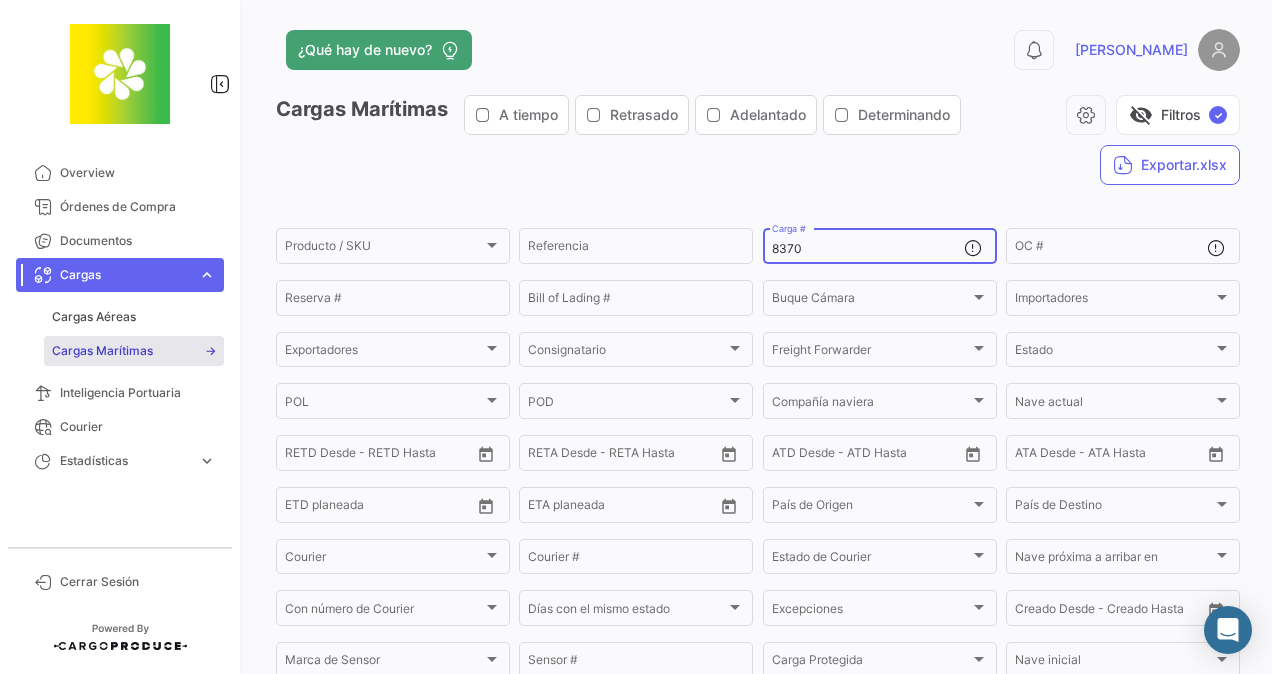 click on "8370  Carga #" 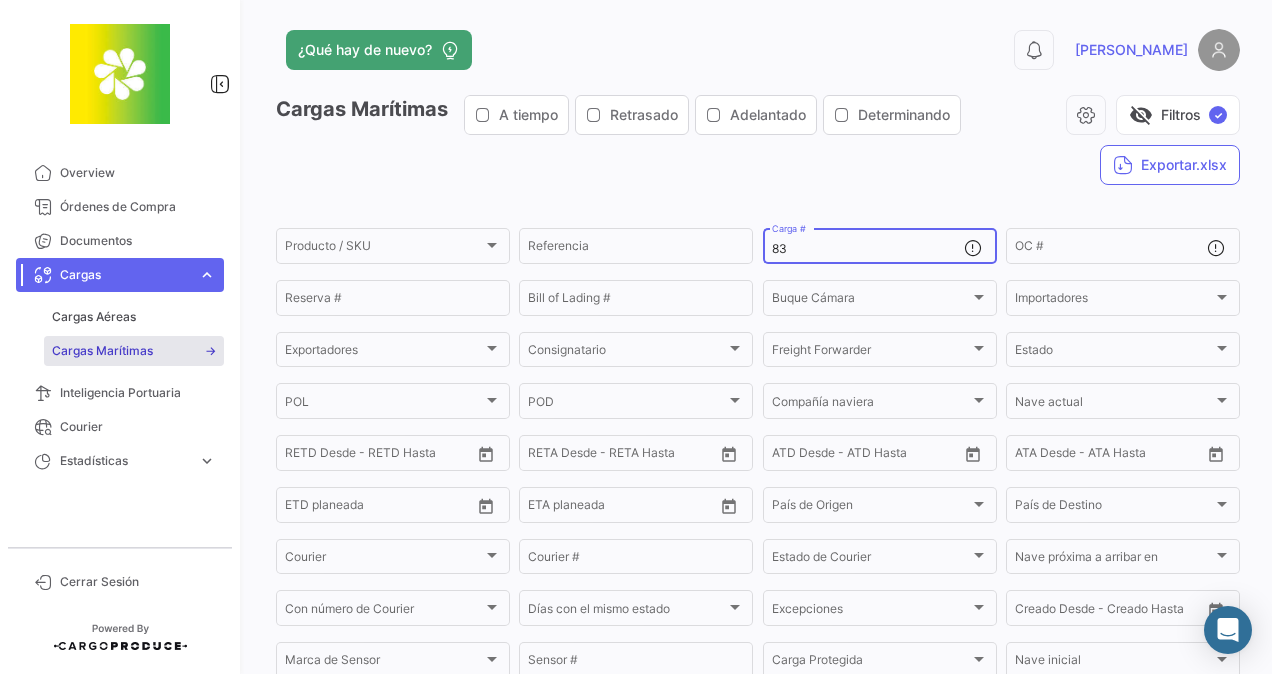 type on "8" 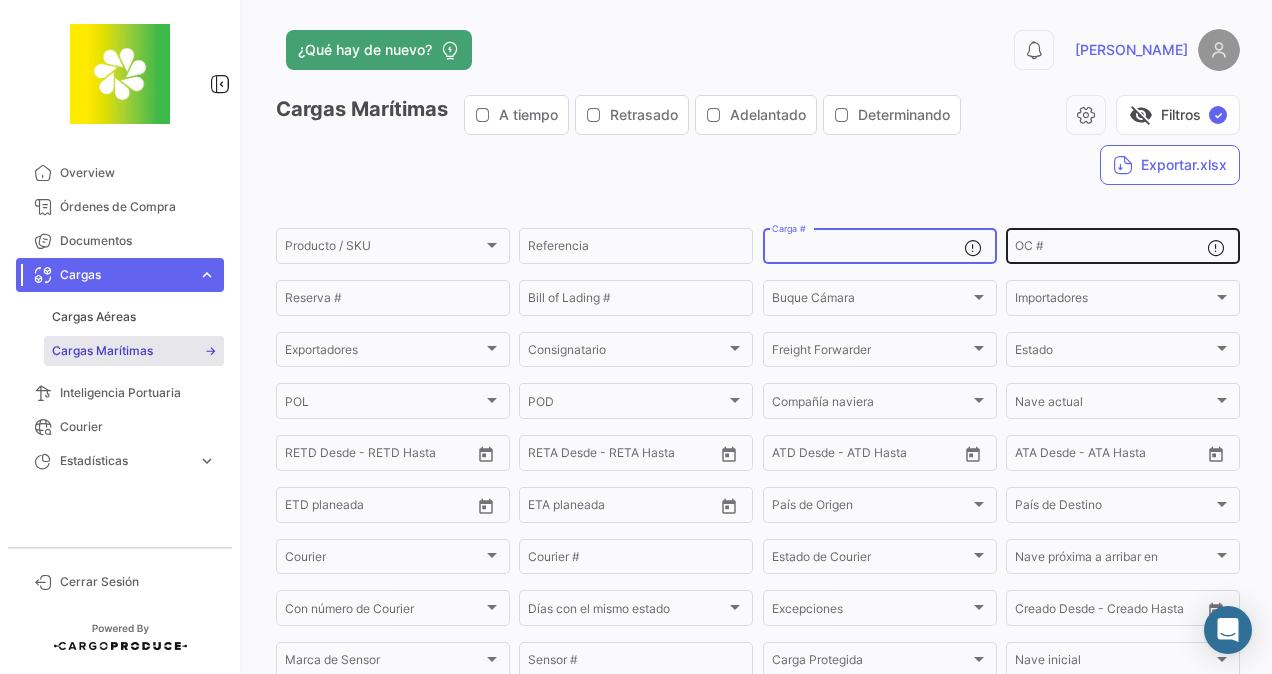 type 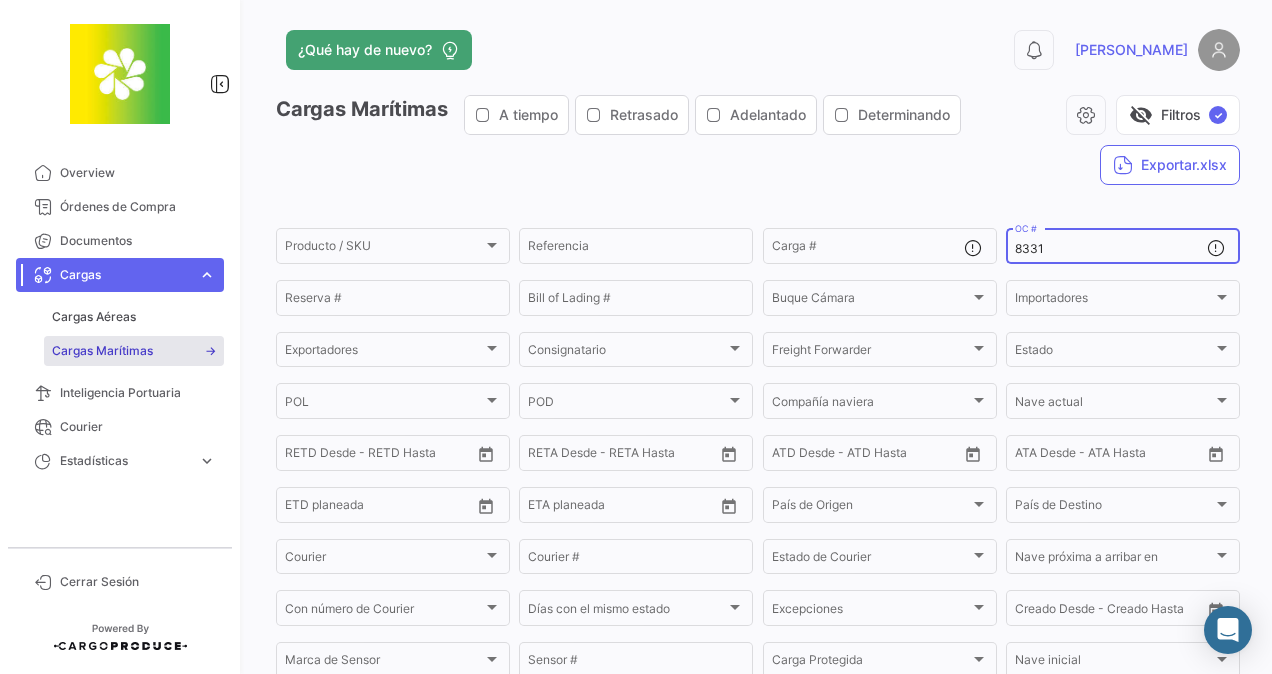 type on "8331" 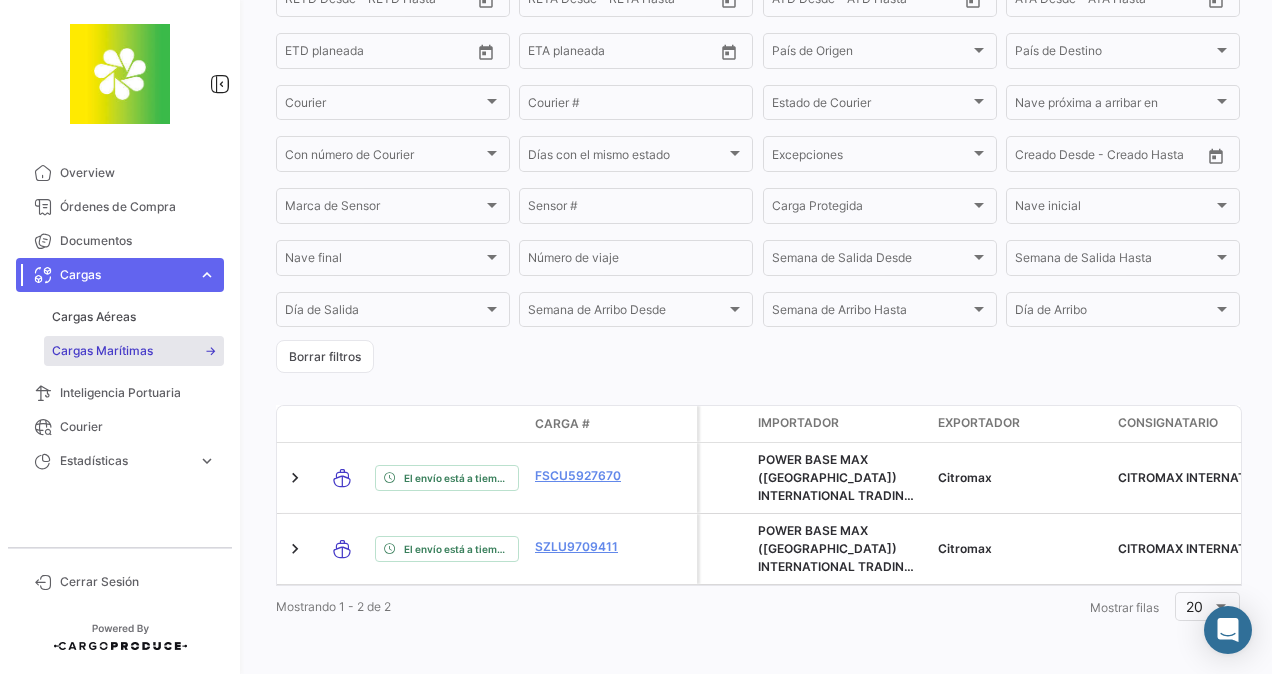 scroll, scrollTop: 478, scrollLeft: 0, axis: vertical 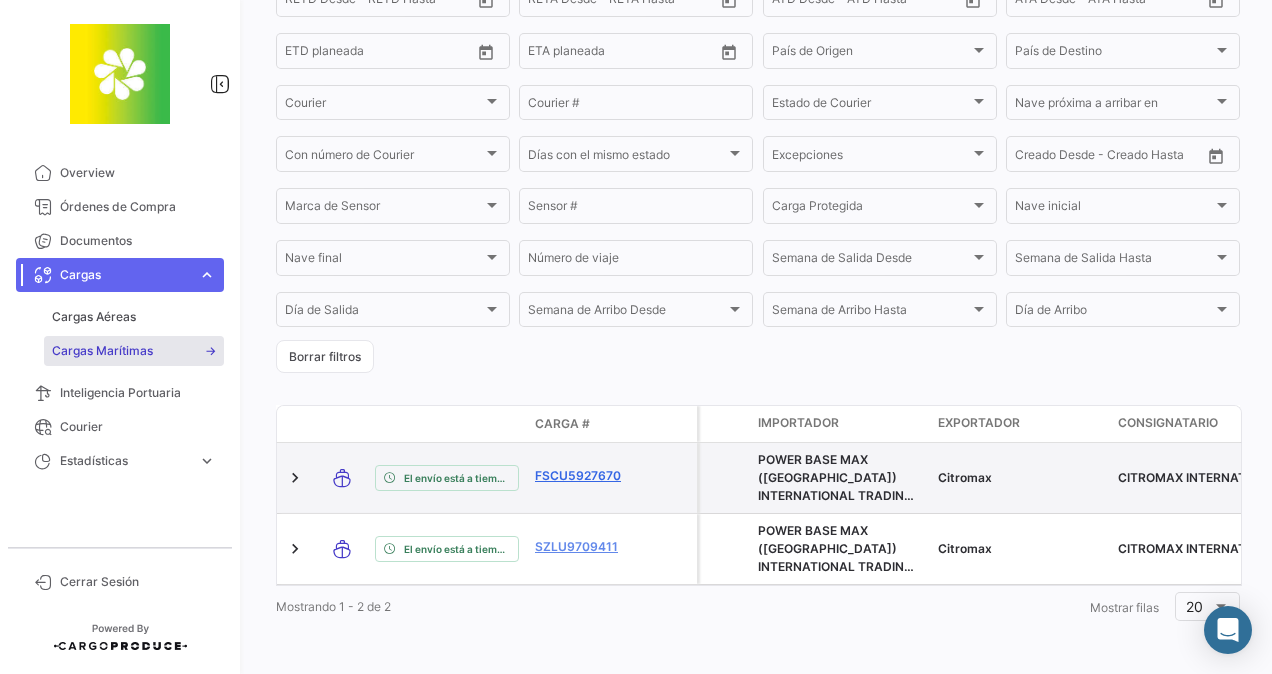 click on "FSCU5927670" 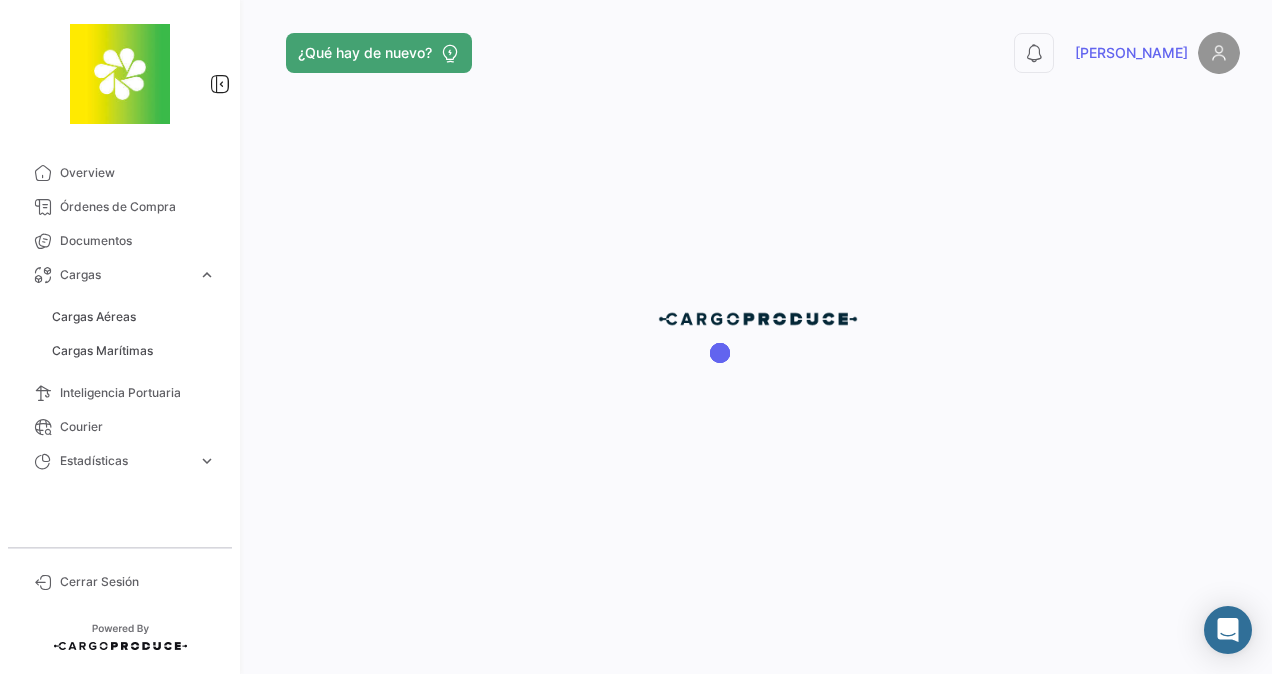 scroll, scrollTop: 0, scrollLeft: 0, axis: both 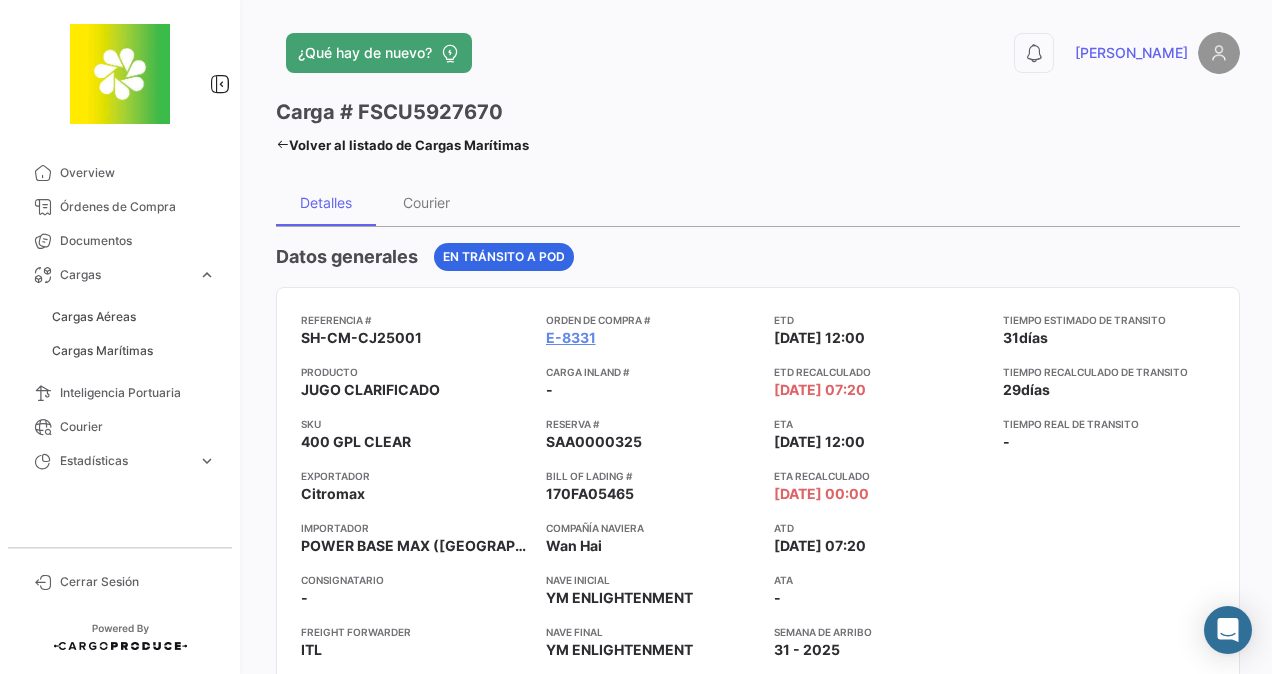 click 